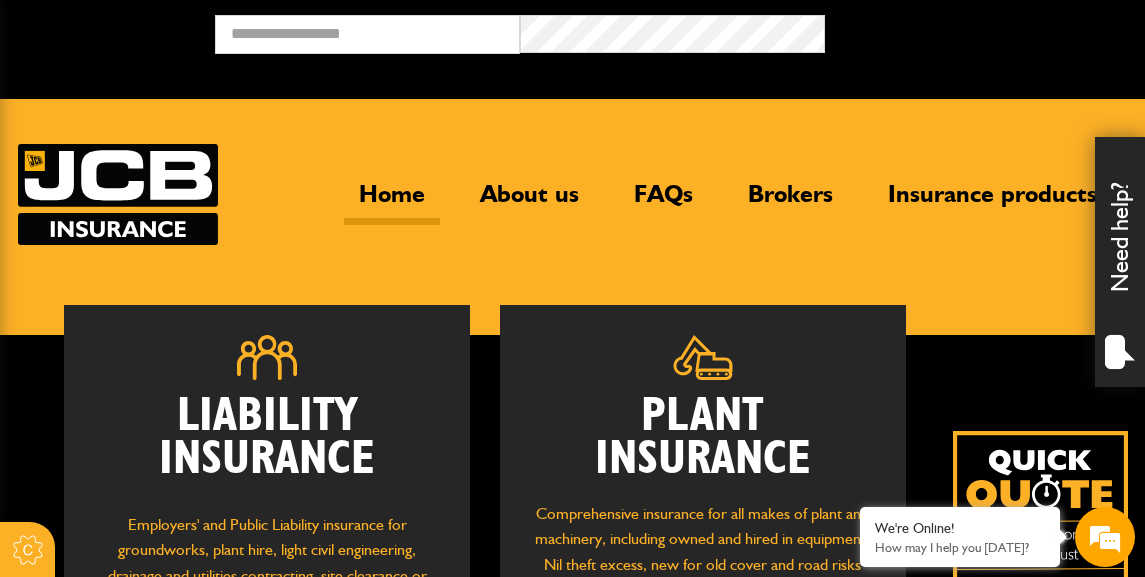 scroll, scrollTop: 271, scrollLeft: 0, axis: vertical 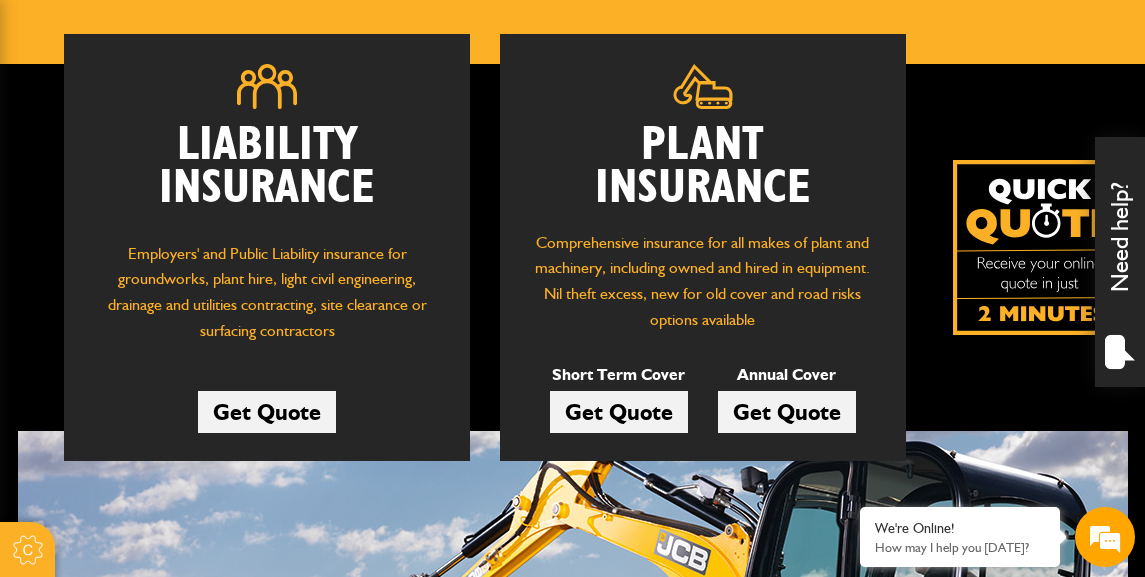 click on "Get Quote" at bounding box center [619, 412] 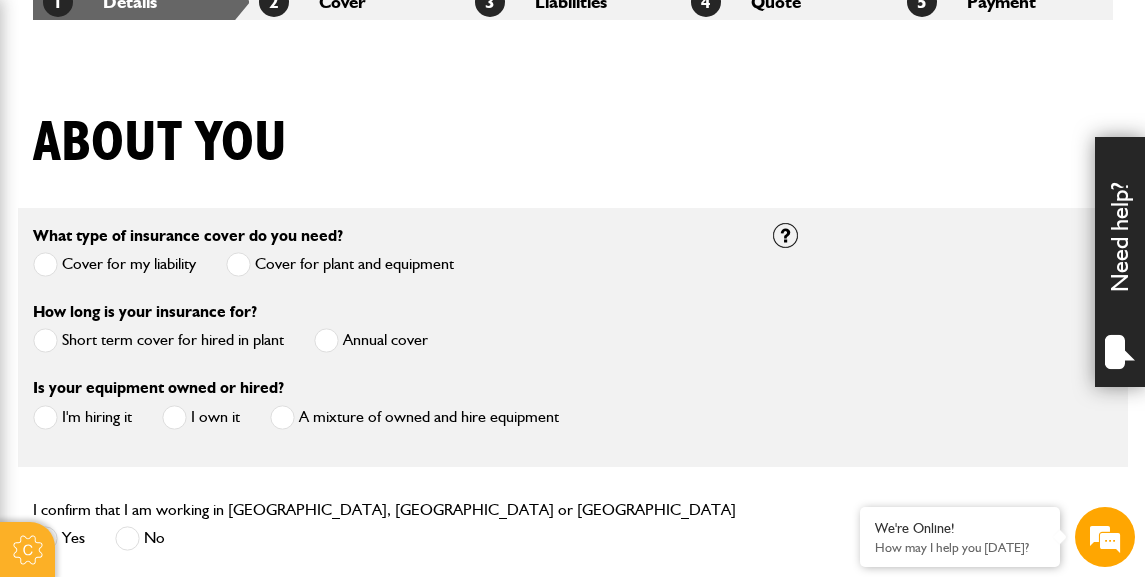scroll, scrollTop: 412, scrollLeft: 0, axis: vertical 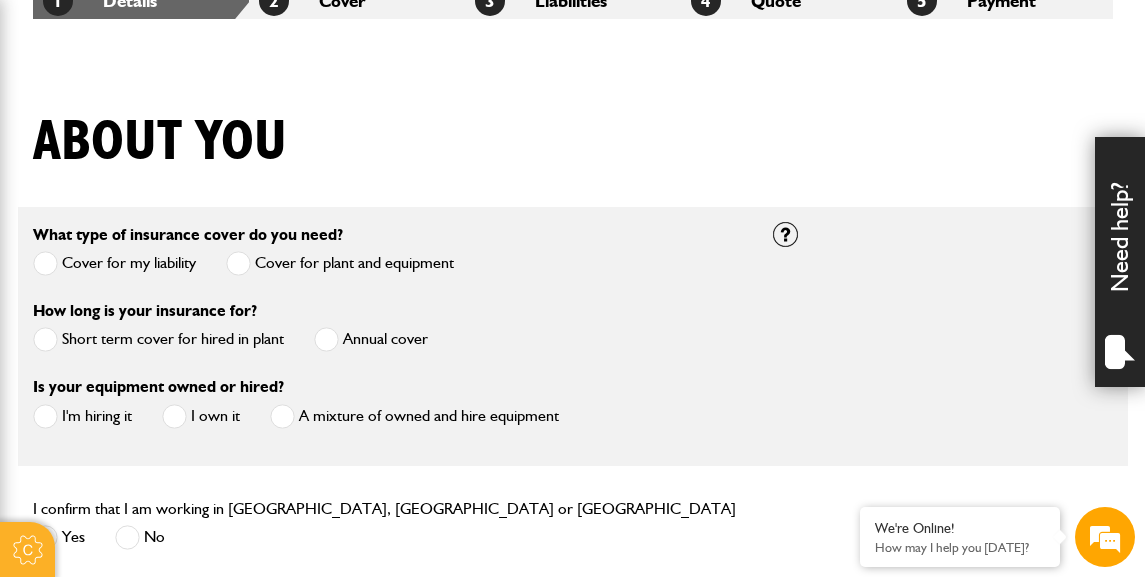 click at bounding box center (45, 339) 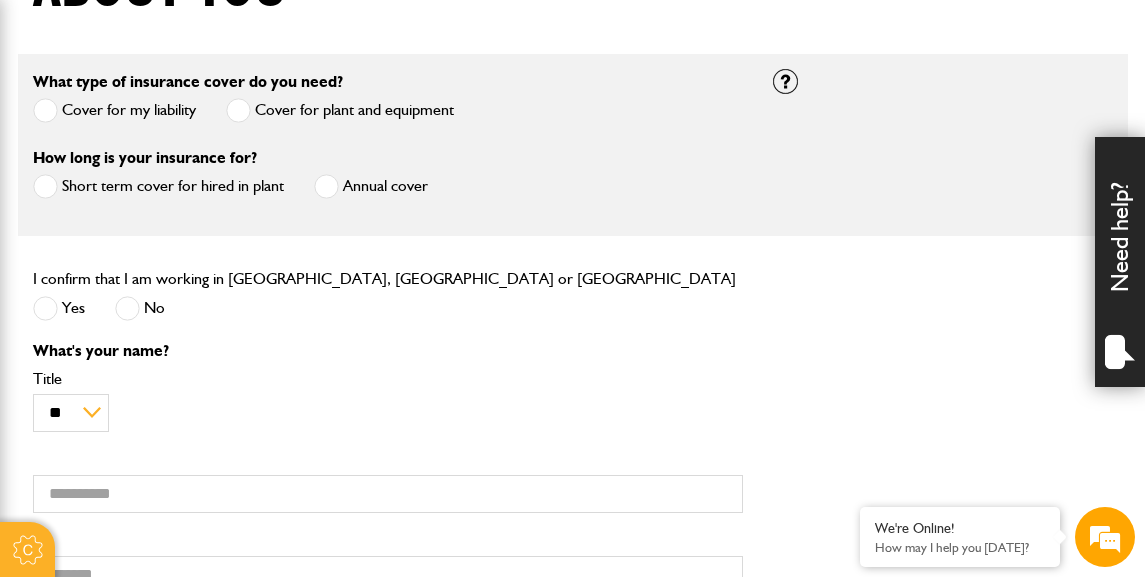 scroll, scrollTop: 600, scrollLeft: 0, axis: vertical 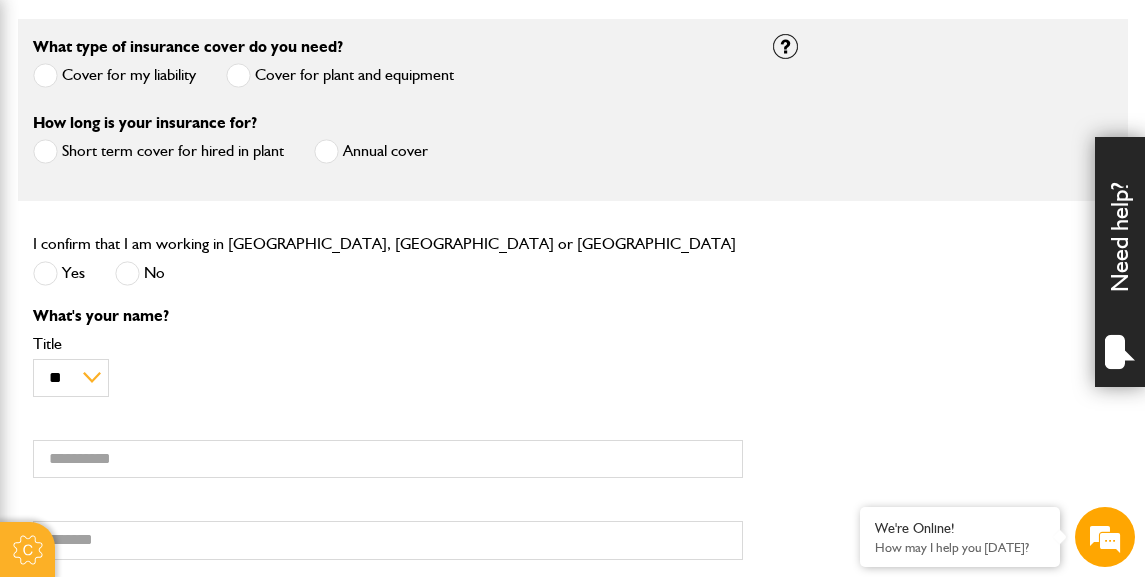 click at bounding box center [45, 273] 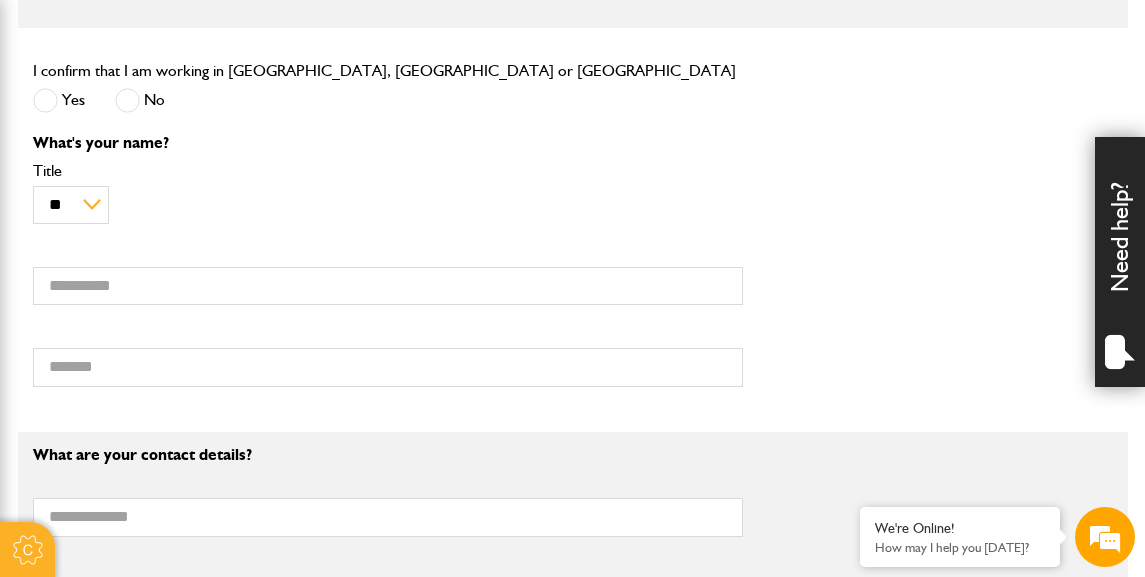 scroll, scrollTop: 771, scrollLeft: 0, axis: vertical 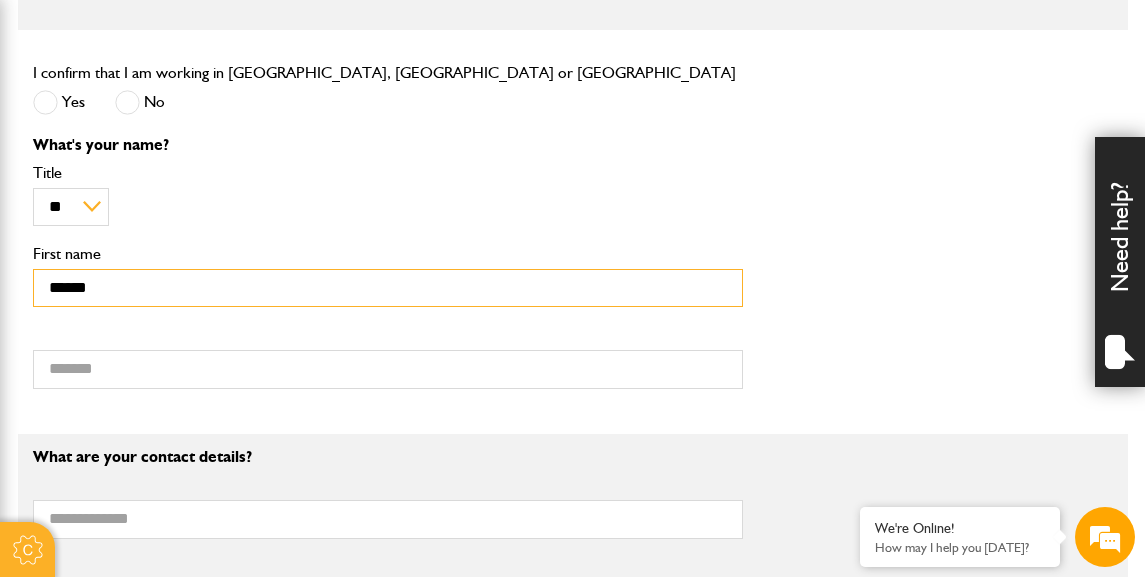 type on "******" 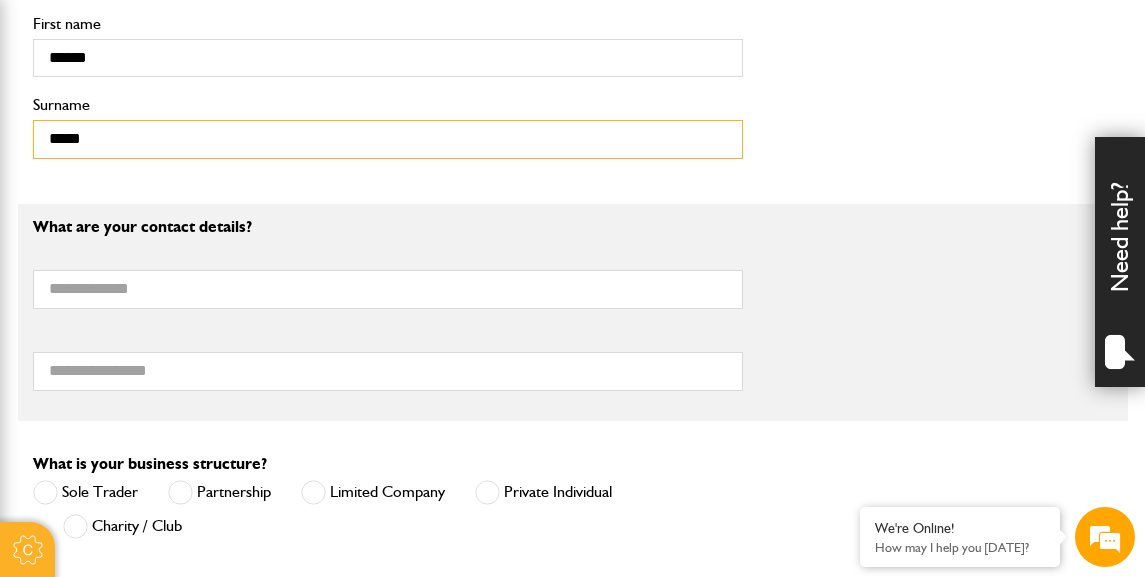 scroll, scrollTop: 1003, scrollLeft: 0, axis: vertical 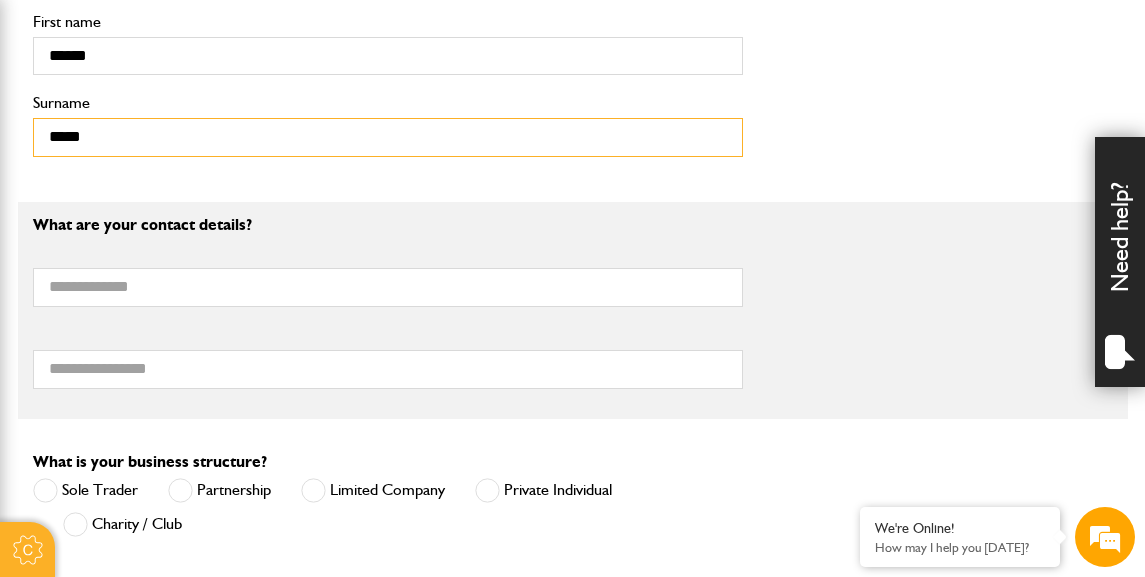 type on "*****" 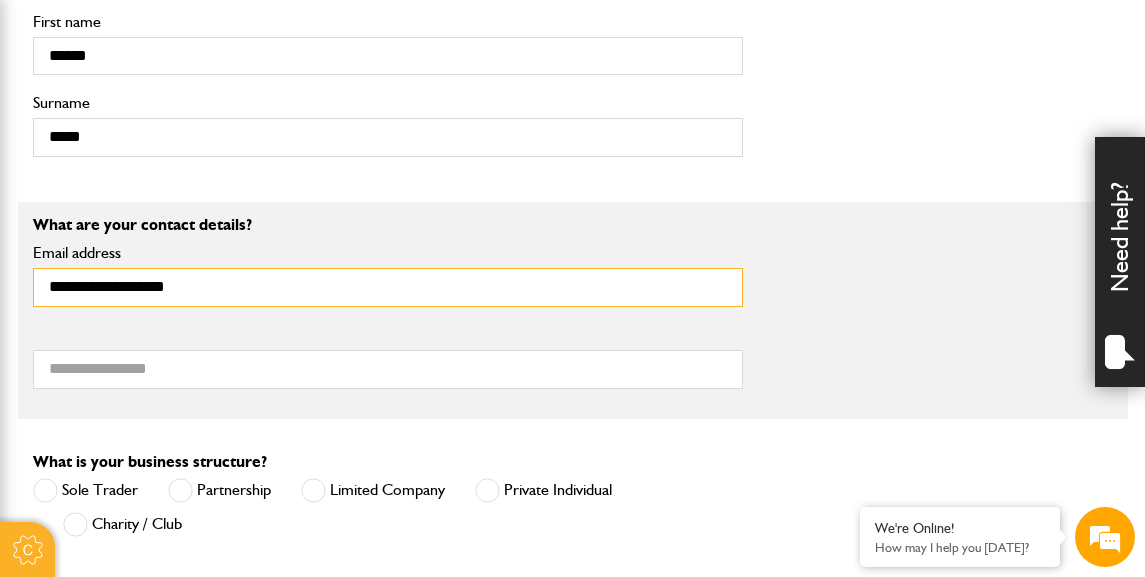 type on "**********" 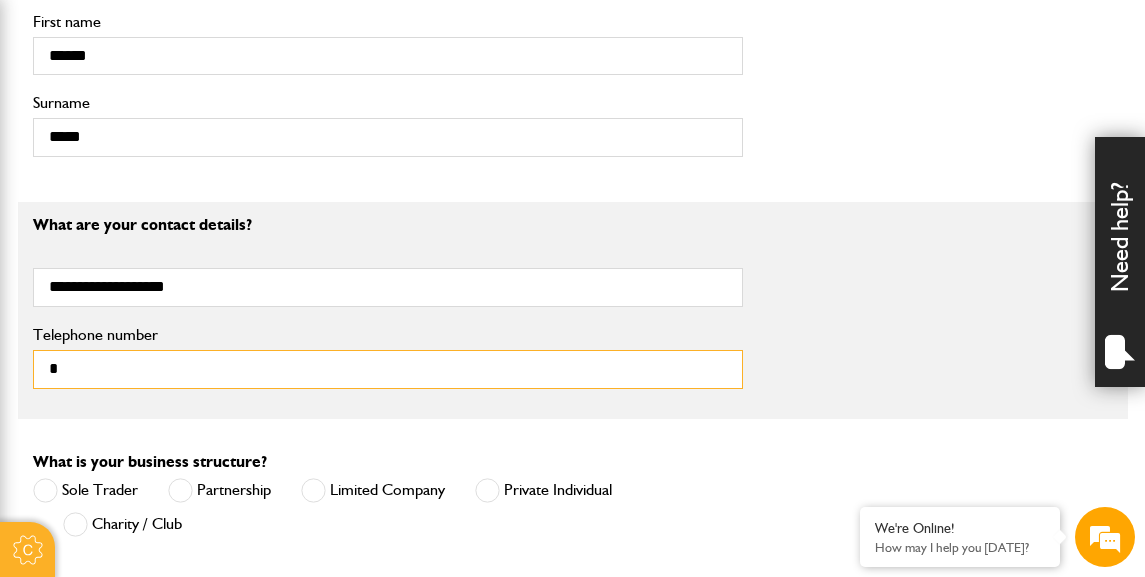 type on "**********" 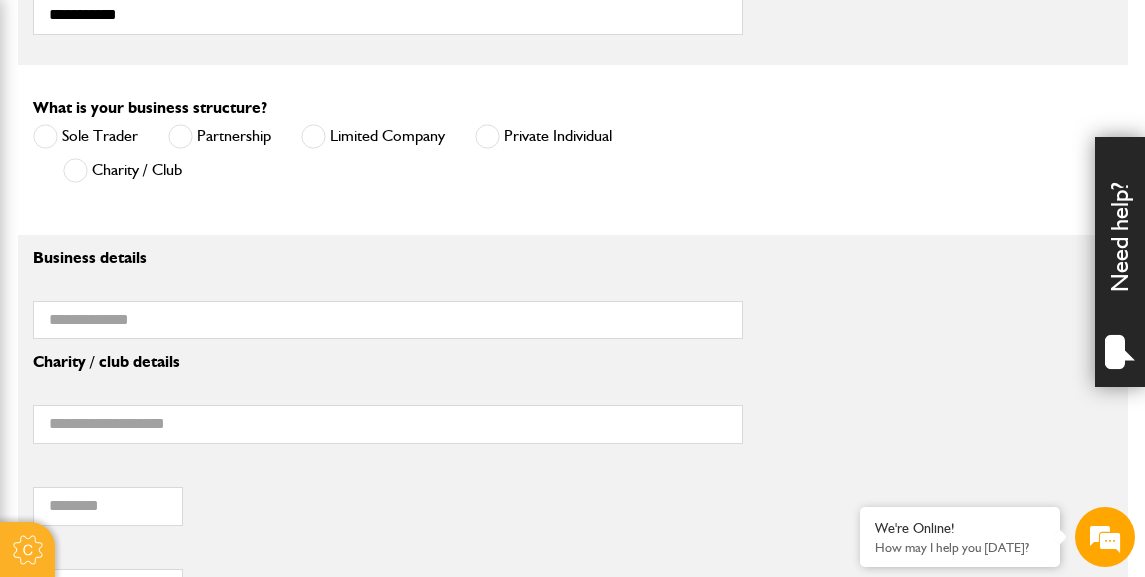 scroll, scrollTop: 1355, scrollLeft: 0, axis: vertical 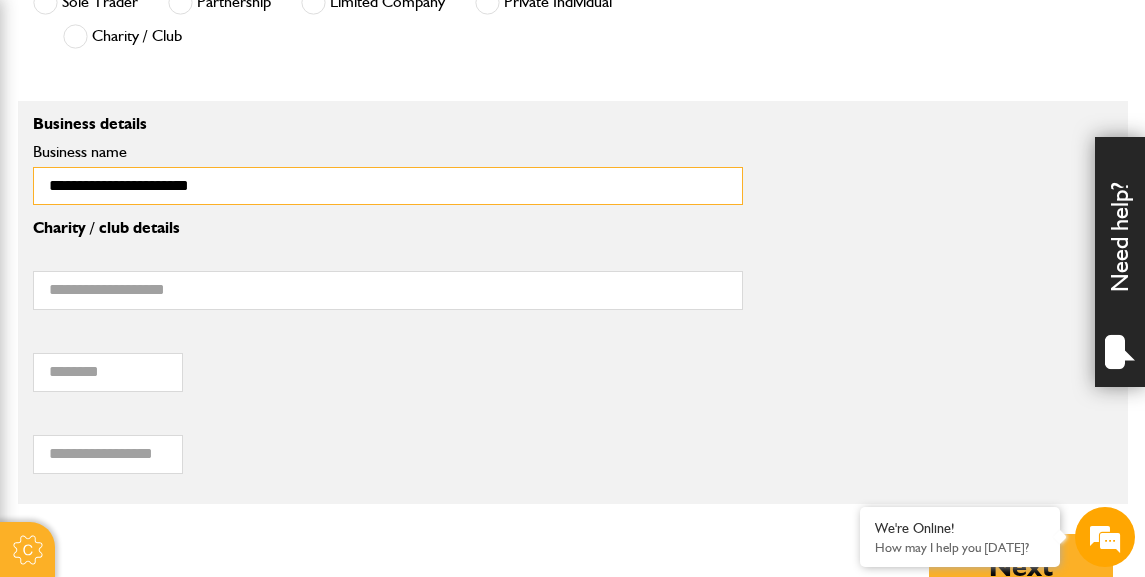 type on "**********" 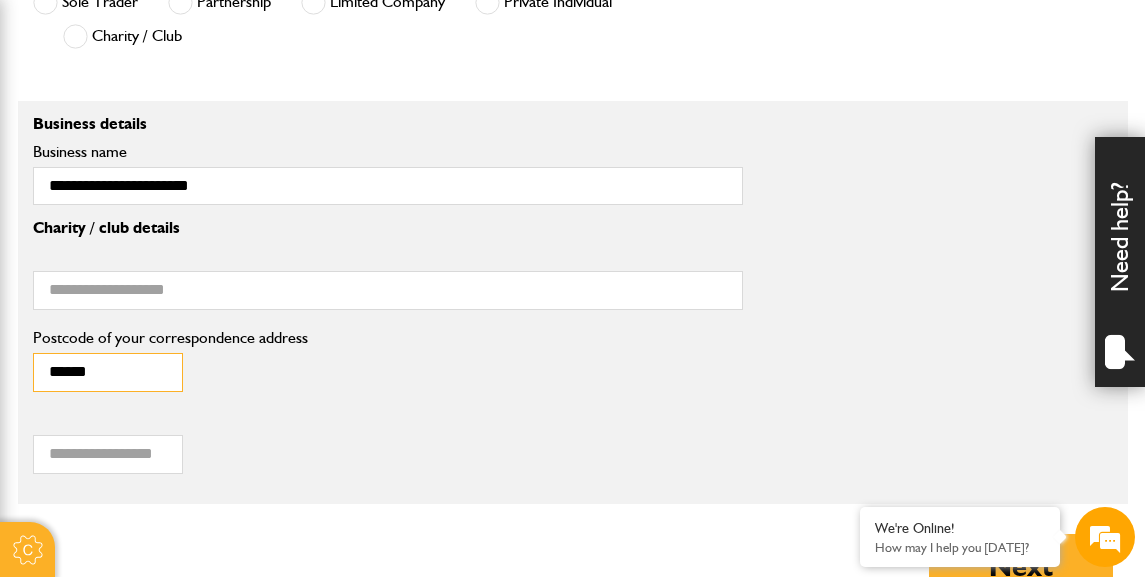 type on "******" 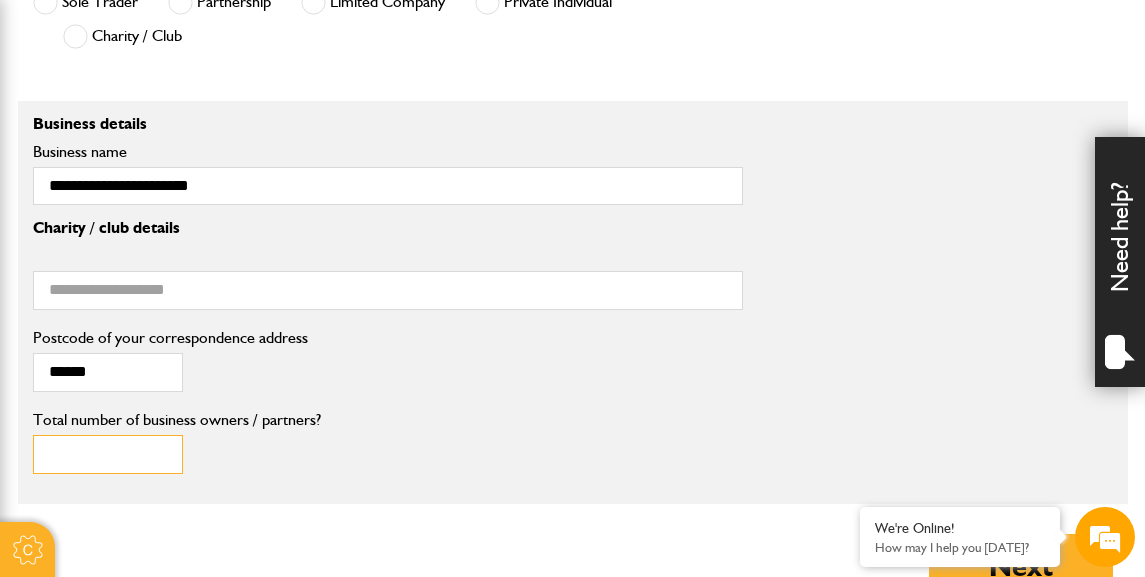 click on "Total number of business owners / partners?" at bounding box center [108, 454] 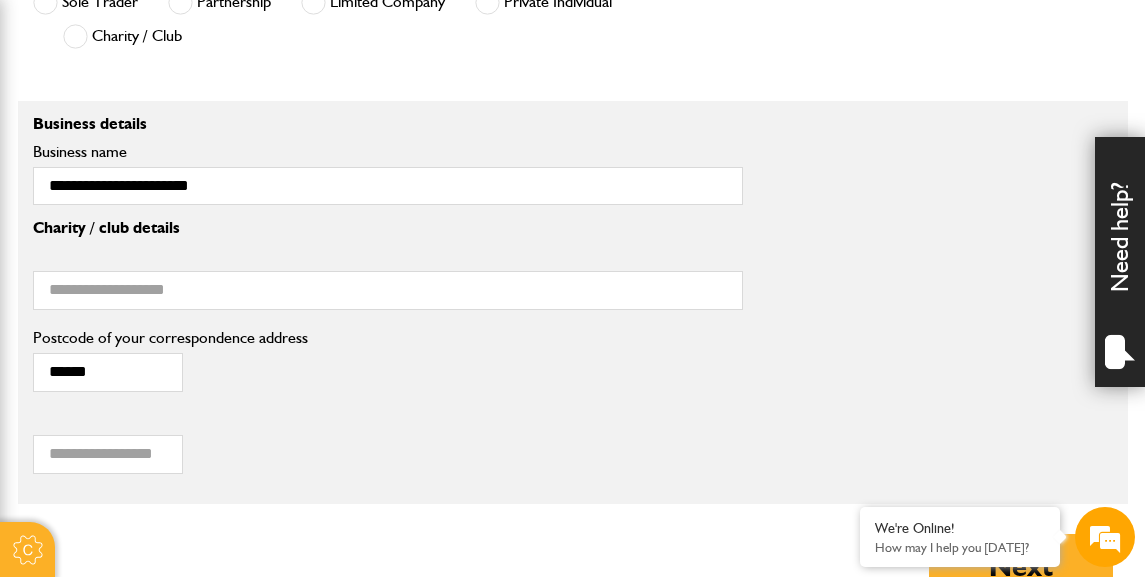 click on "*
Total number of business owners / partners?" at bounding box center [408, 443] 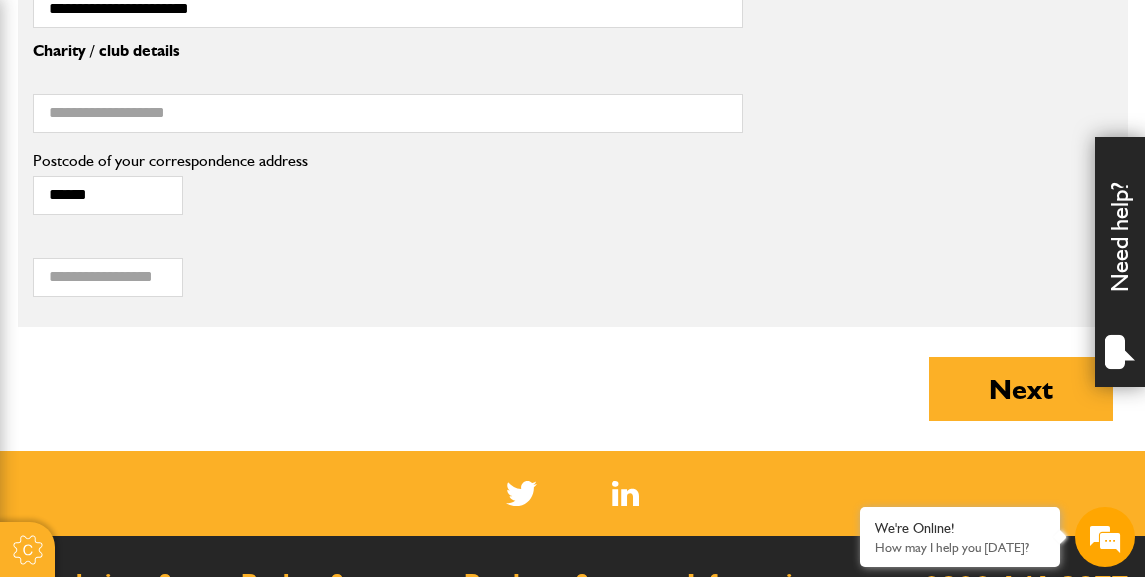 scroll, scrollTop: 1675, scrollLeft: 0, axis: vertical 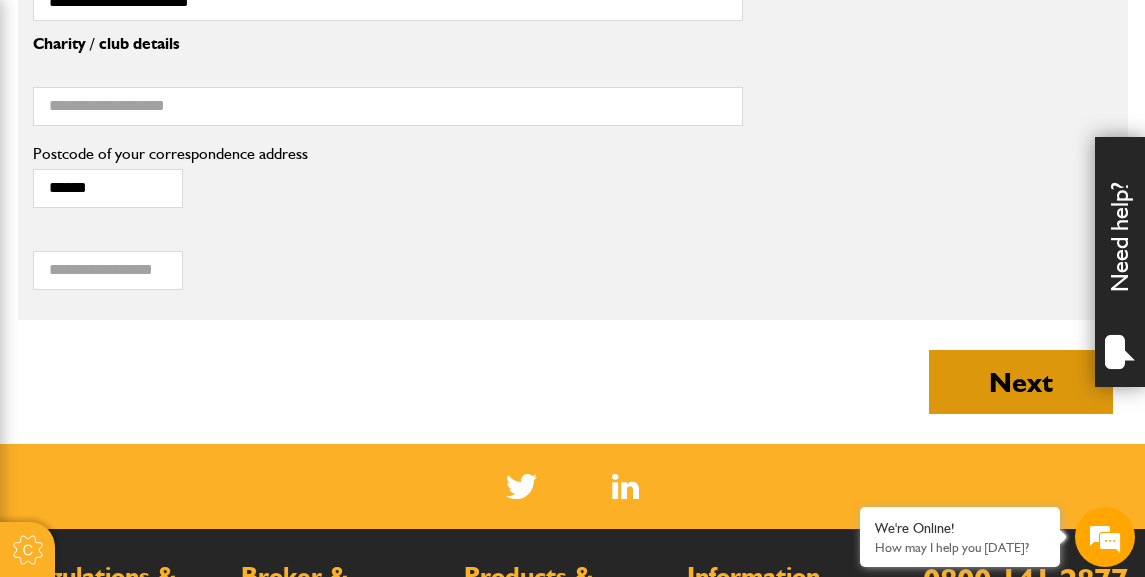 click on "Next" at bounding box center (1021, 382) 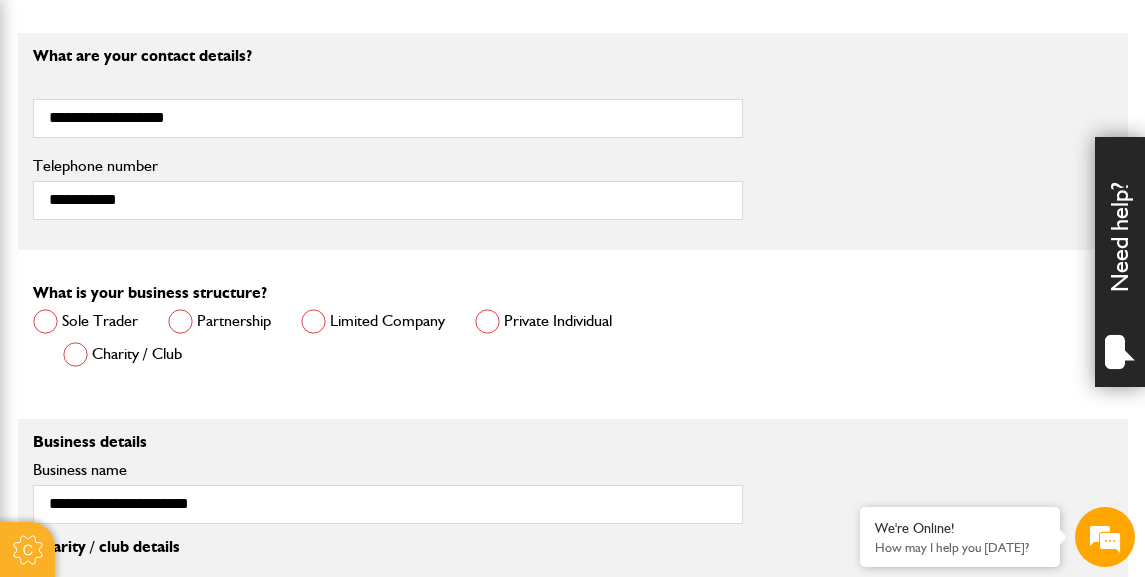 scroll, scrollTop: 1275, scrollLeft: 0, axis: vertical 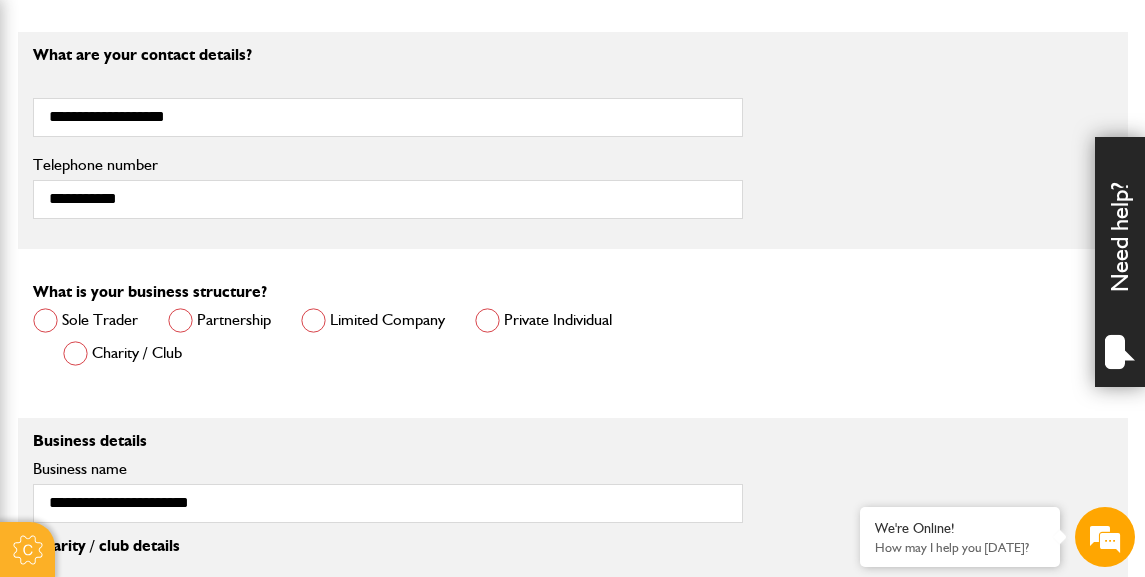 click at bounding box center [313, 320] 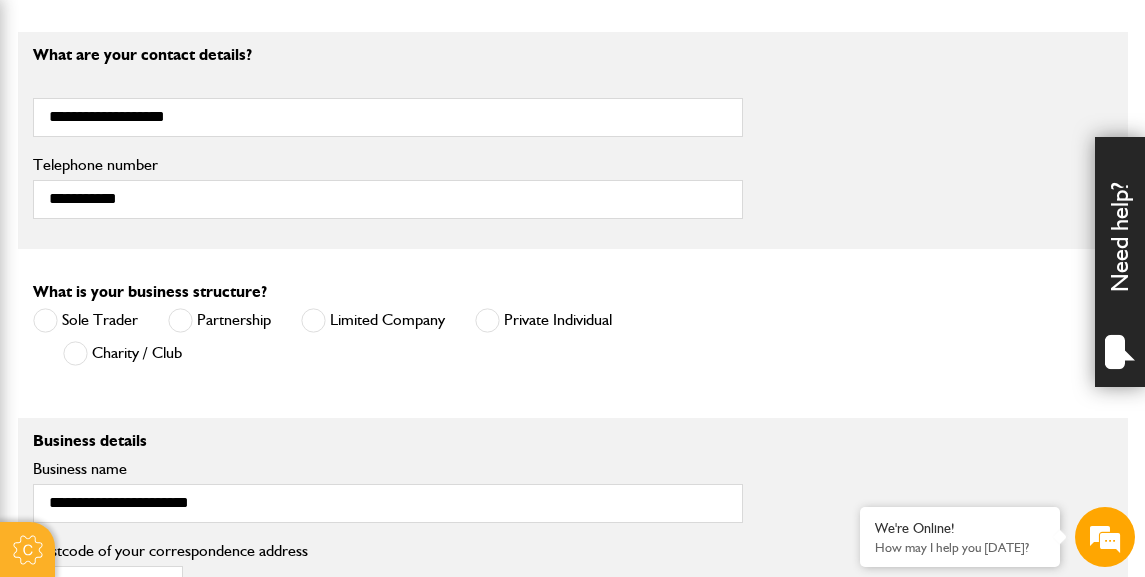 scroll, scrollTop: 0, scrollLeft: 0, axis: both 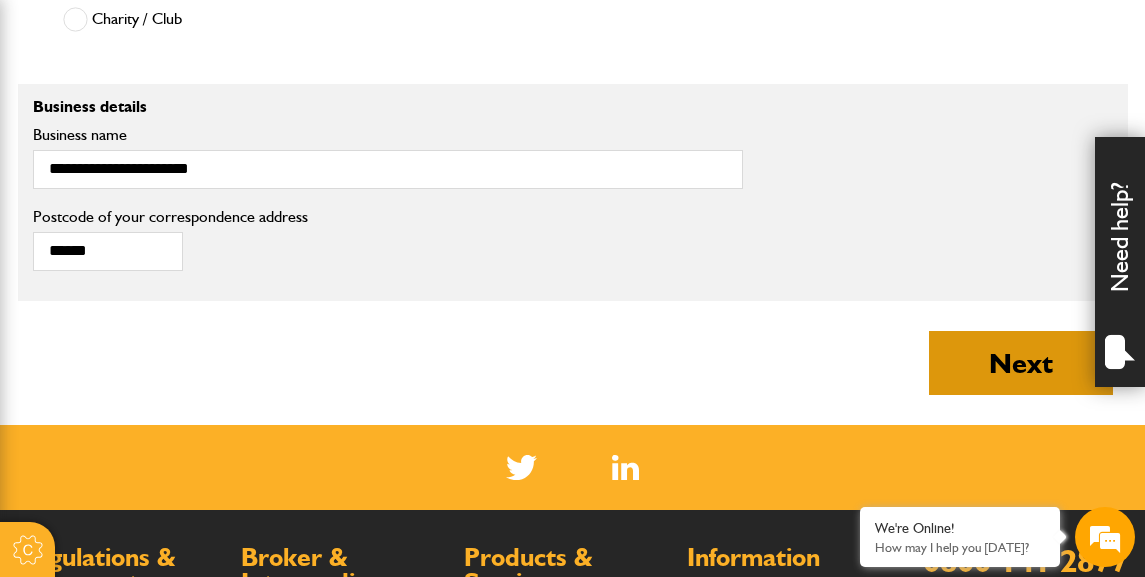 click on "Next" at bounding box center (1021, 363) 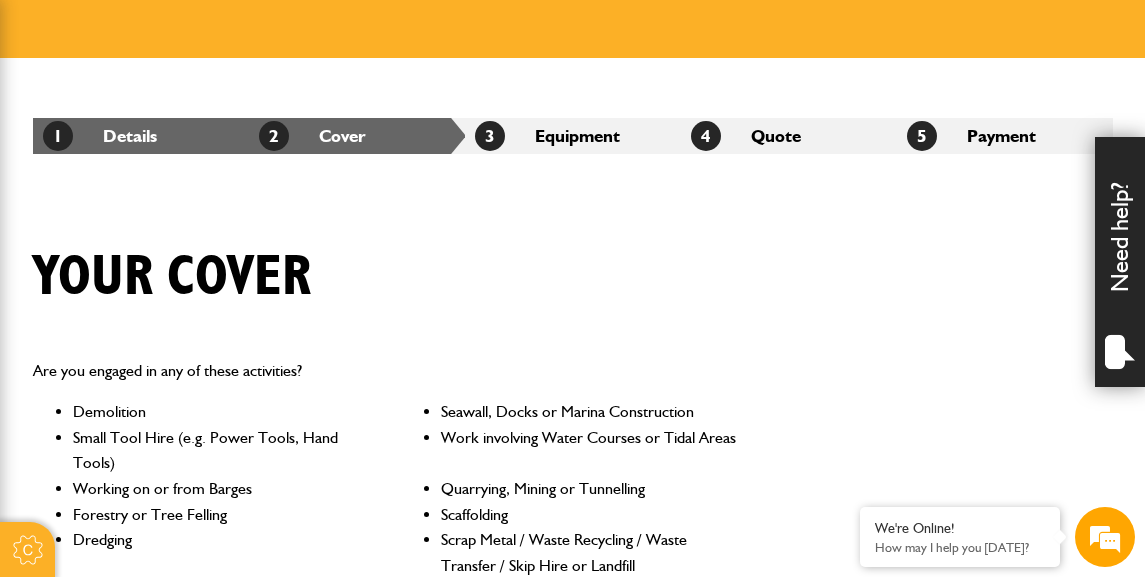 scroll, scrollTop: 503, scrollLeft: 0, axis: vertical 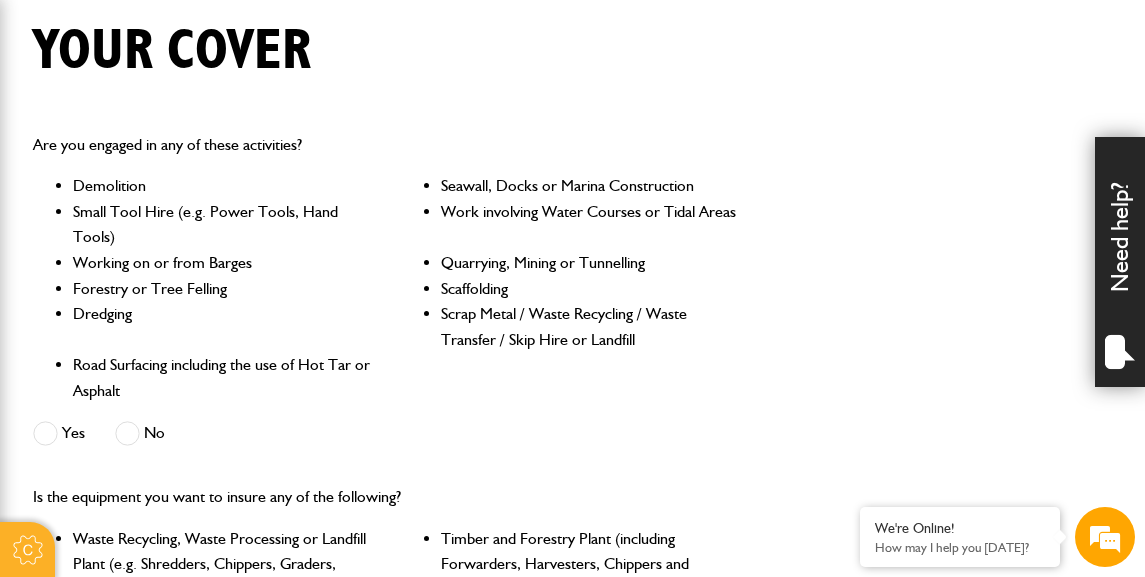 click at bounding box center [127, 433] 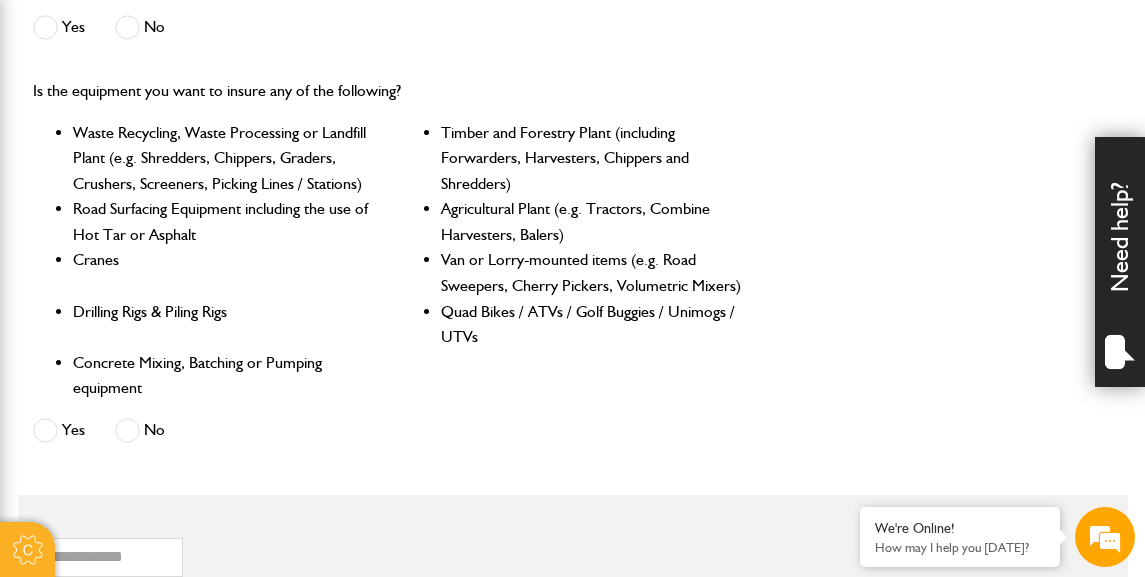 scroll, scrollTop: 909, scrollLeft: 0, axis: vertical 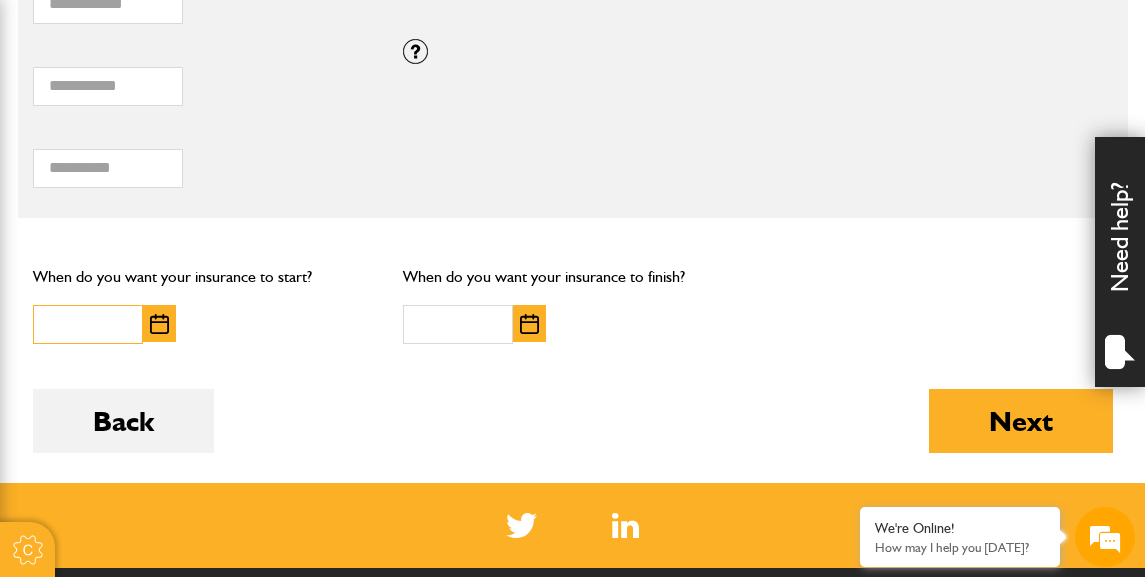 click at bounding box center [88, 324] 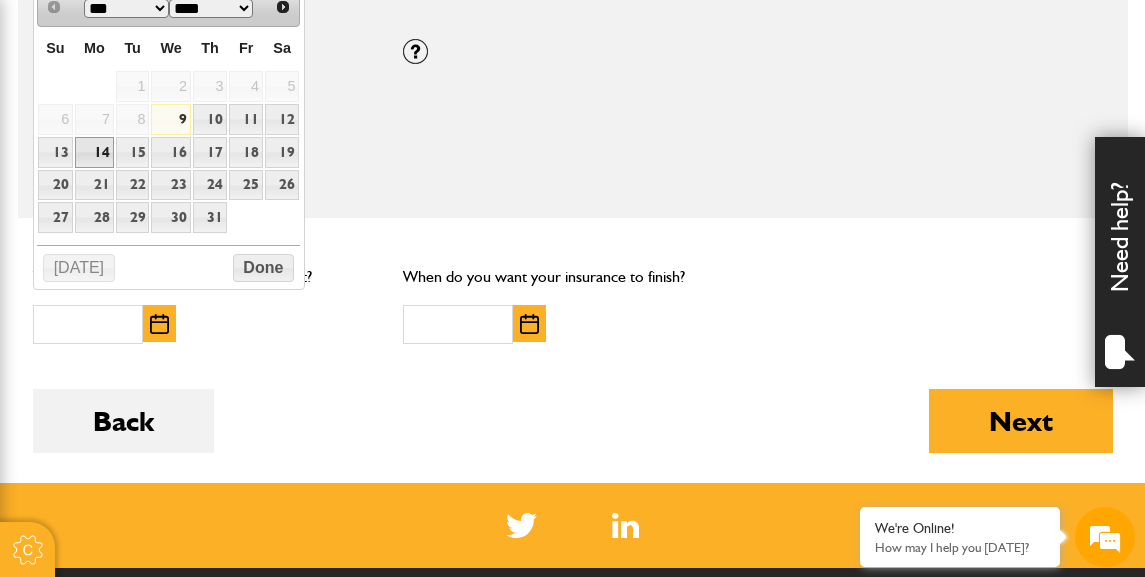 click on "14" at bounding box center [94, 152] 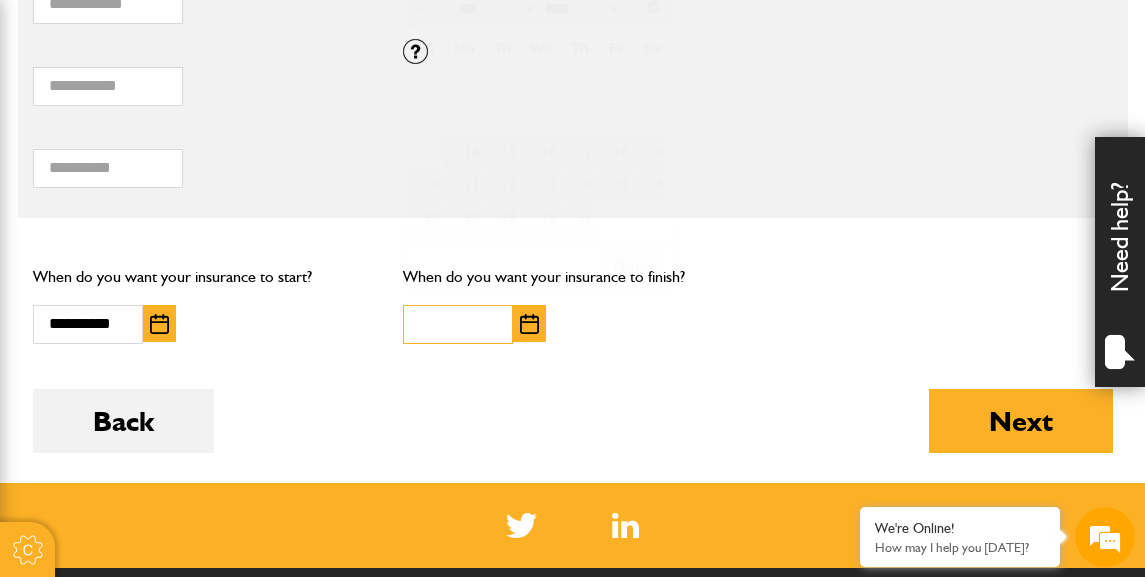 click at bounding box center (458, 324) 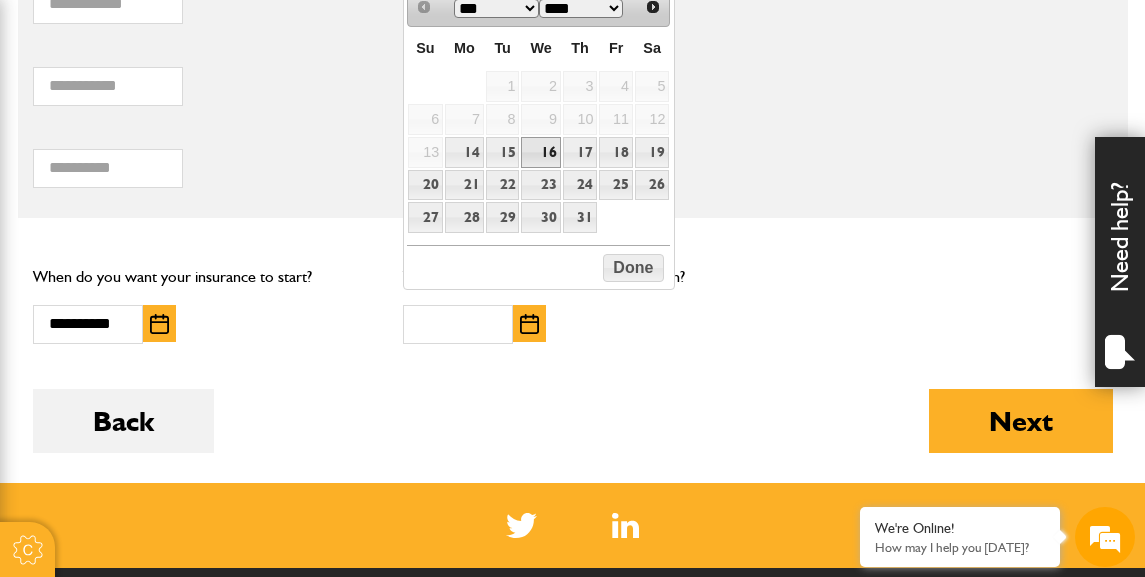 click on "16" at bounding box center [540, 152] 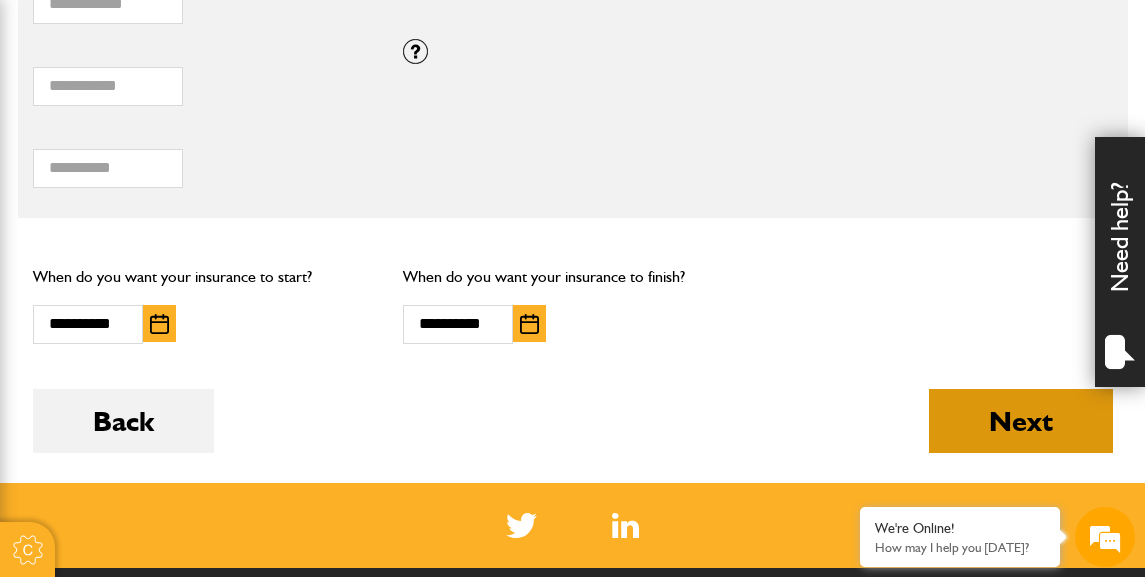 click on "Next" at bounding box center (1021, 421) 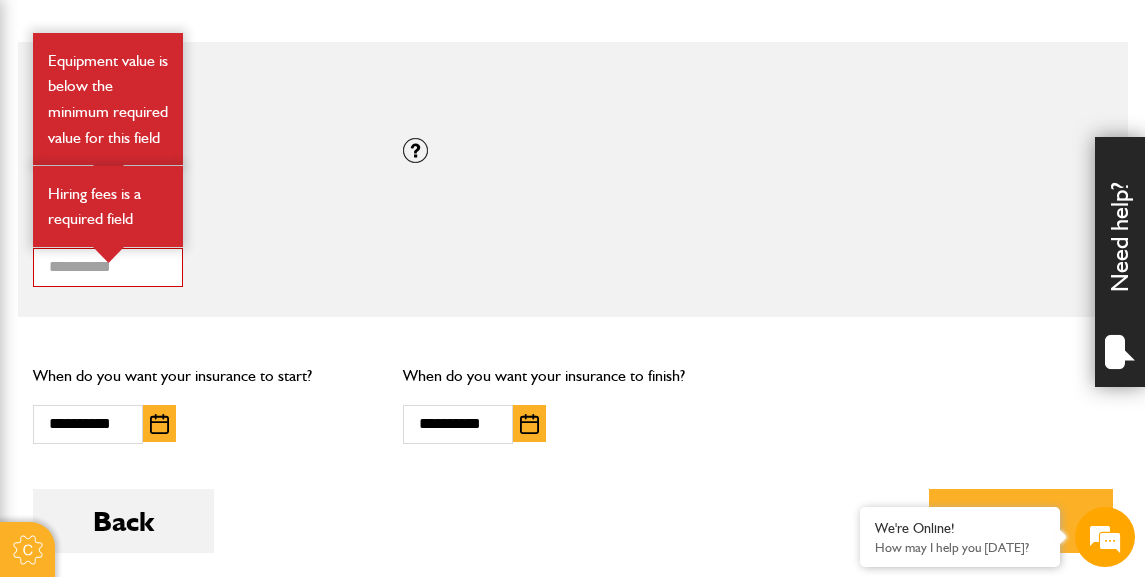 scroll, scrollTop: 1490, scrollLeft: 0, axis: vertical 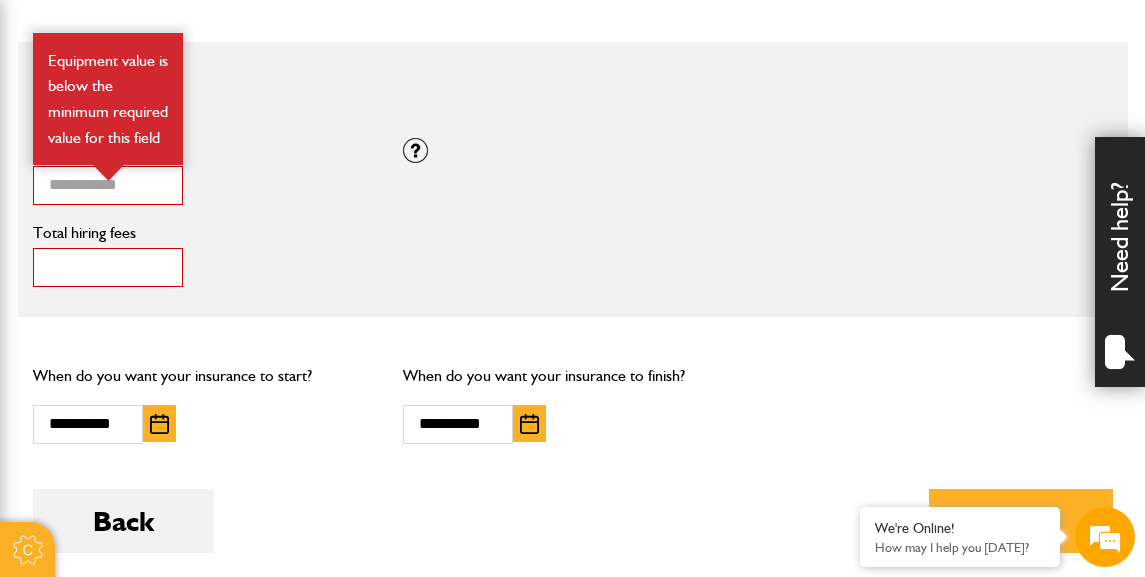 type on "**" 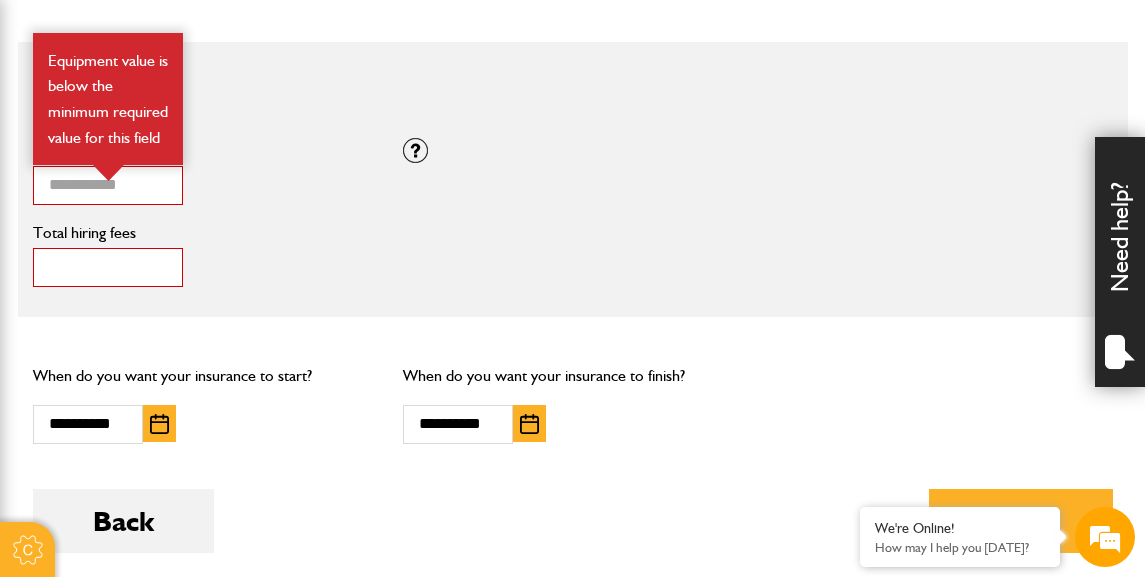 click on "**" at bounding box center [108, 267] 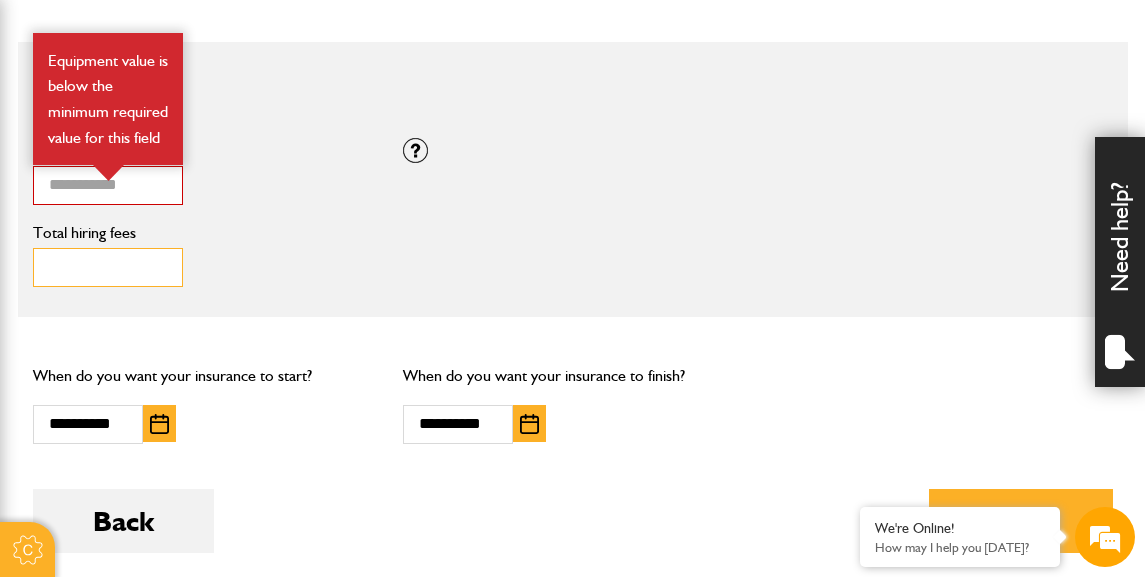 scroll, scrollTop: 0, scrollLeft: 0, axis: both 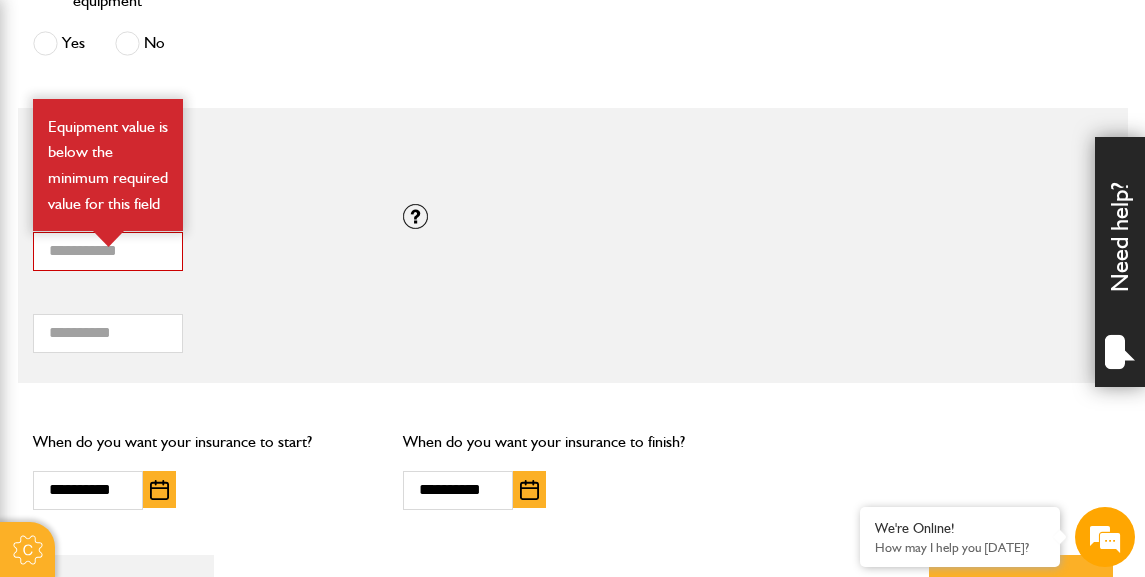click on "*
Total combined value of equipment (£)
Equipment value is below the minimum required value for this field
If you need cover for equipment valued above £100,000, please call JCB Insurance Services on 01889 590 219." at bounding box center [573, 245] 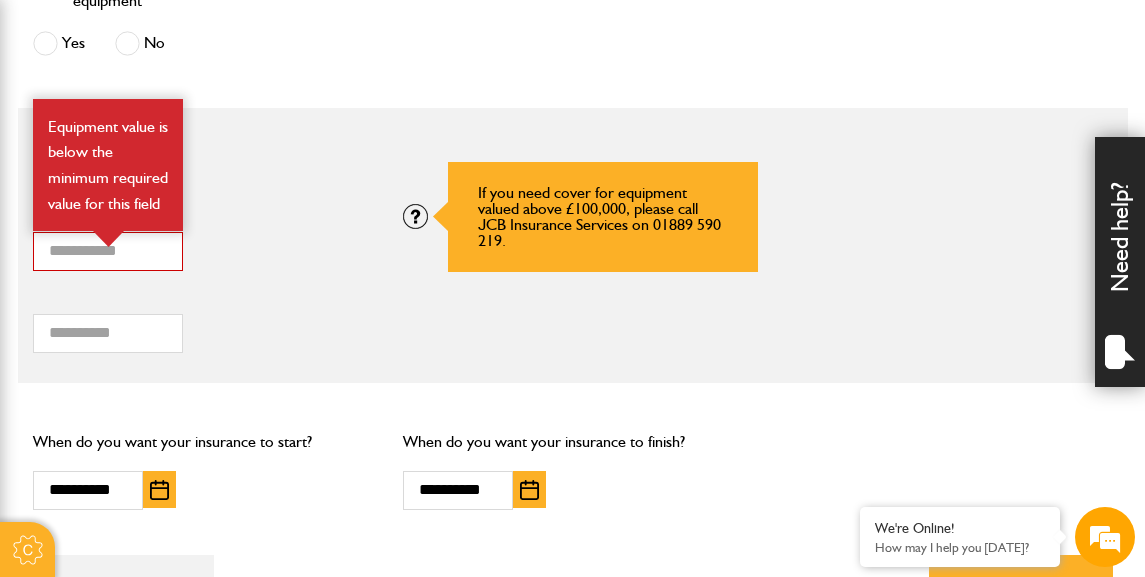 click at bounding box center [415, 216] 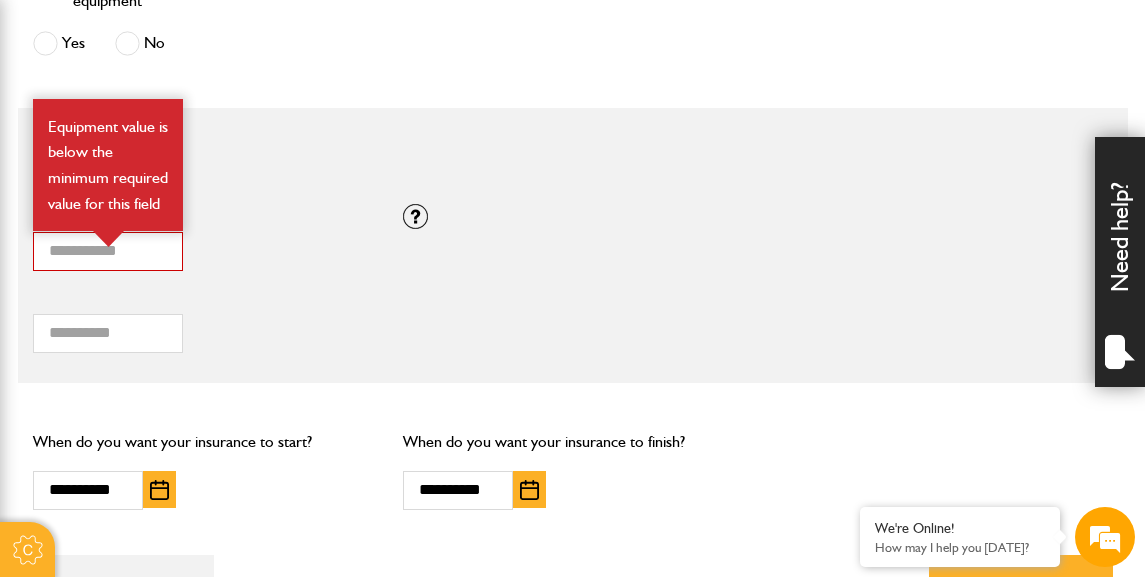 click on "**
Total hiring fees
Hiring fees is a required field" at bounding box center (203, 322) 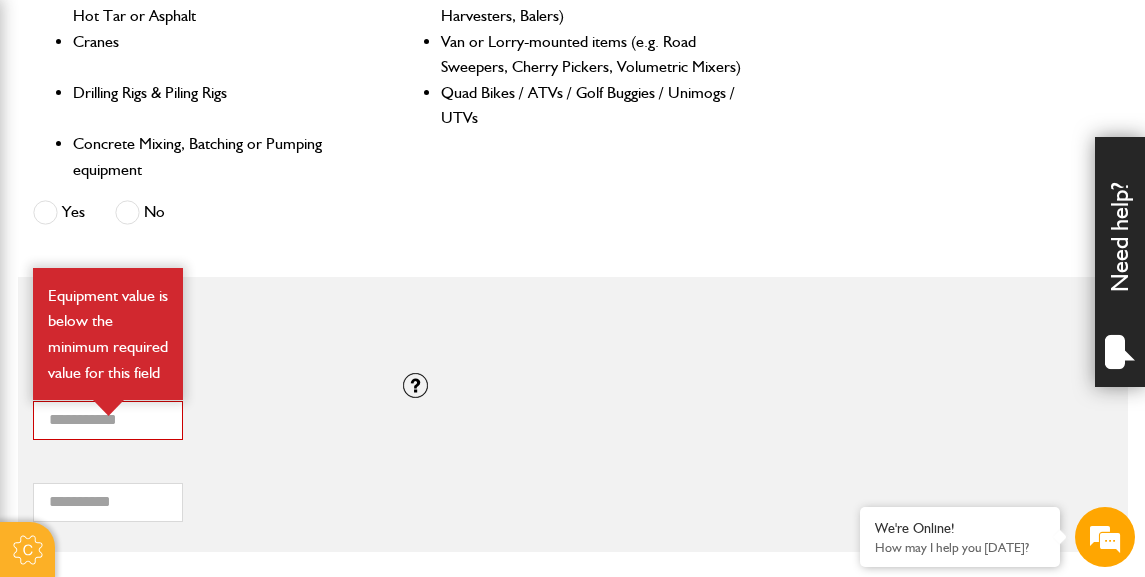 scroll, scrollTop: 1254, scrollLeft: 0, axis: vertical 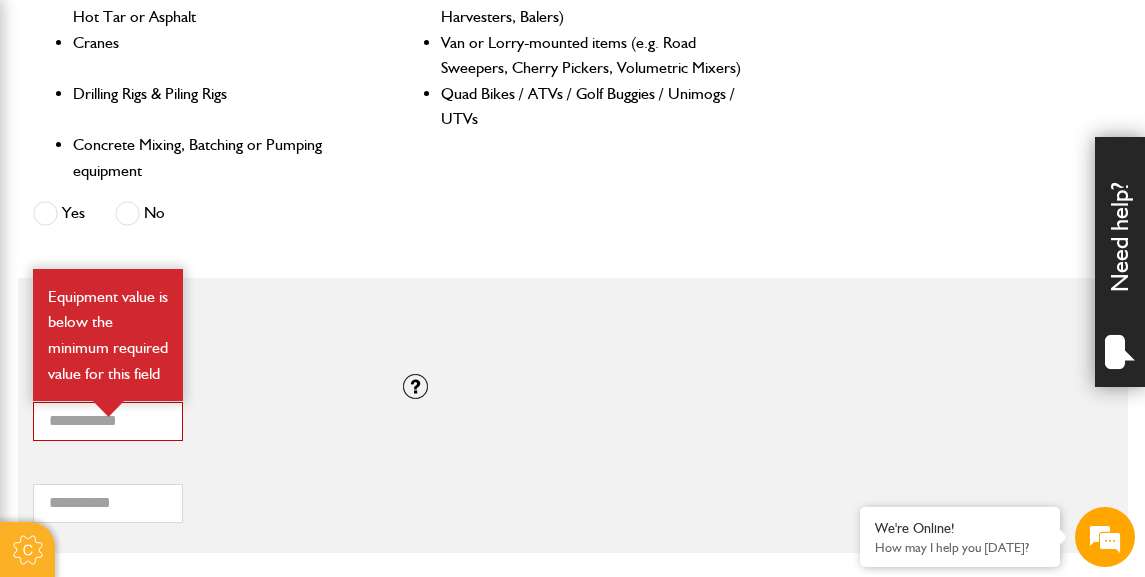 drag, startPoint x: 267, startPoint y: 387, endPoint x: 239, endPoint y: 407, distance: 34.4093 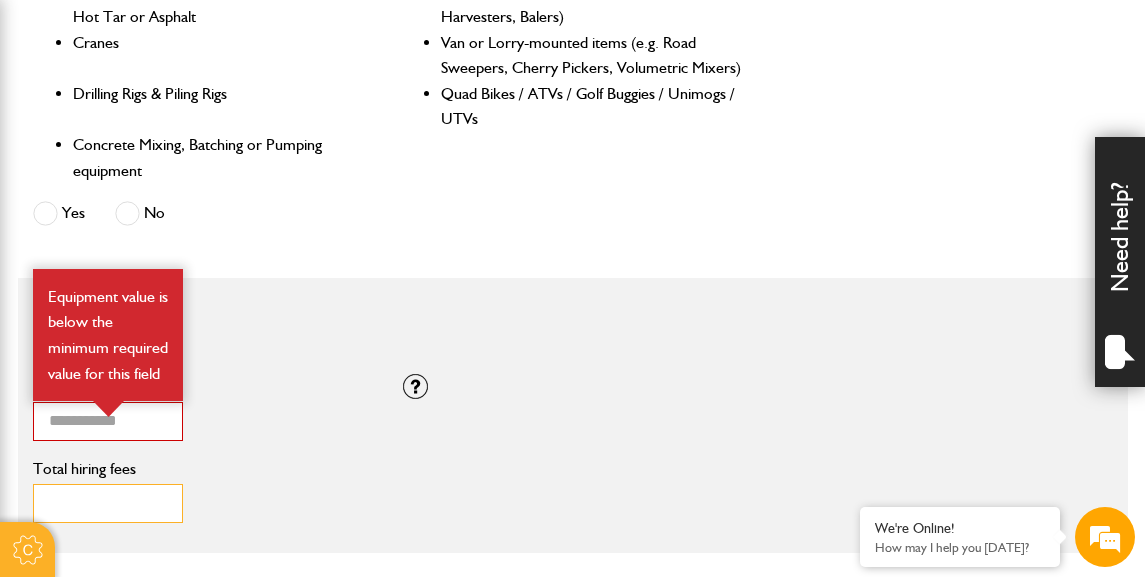 click on "**" at bounding box center [108, 503] 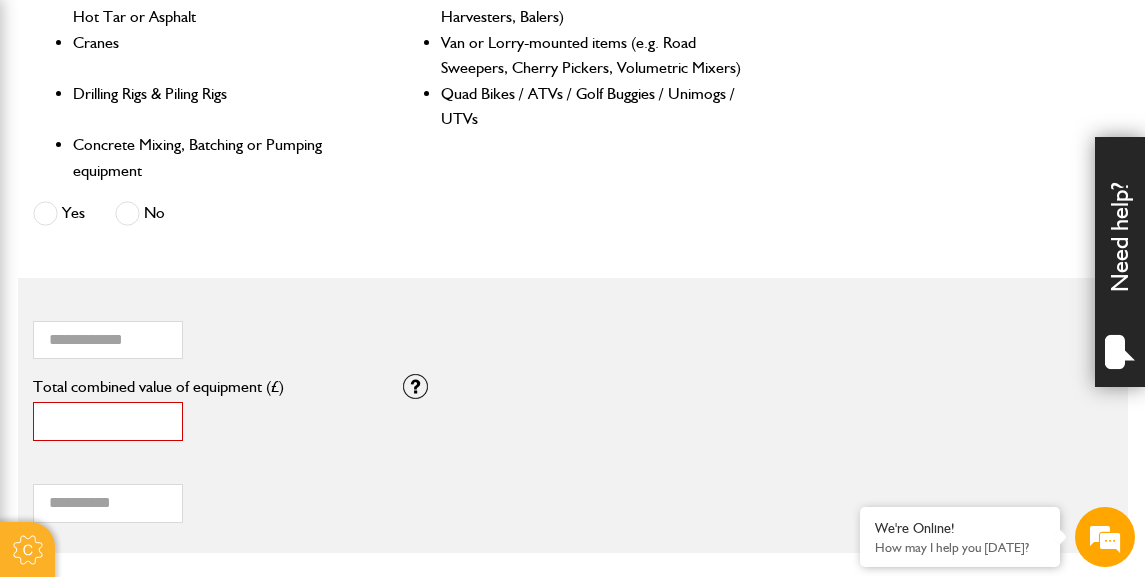 click on "*" at bounding box center (108, 421) 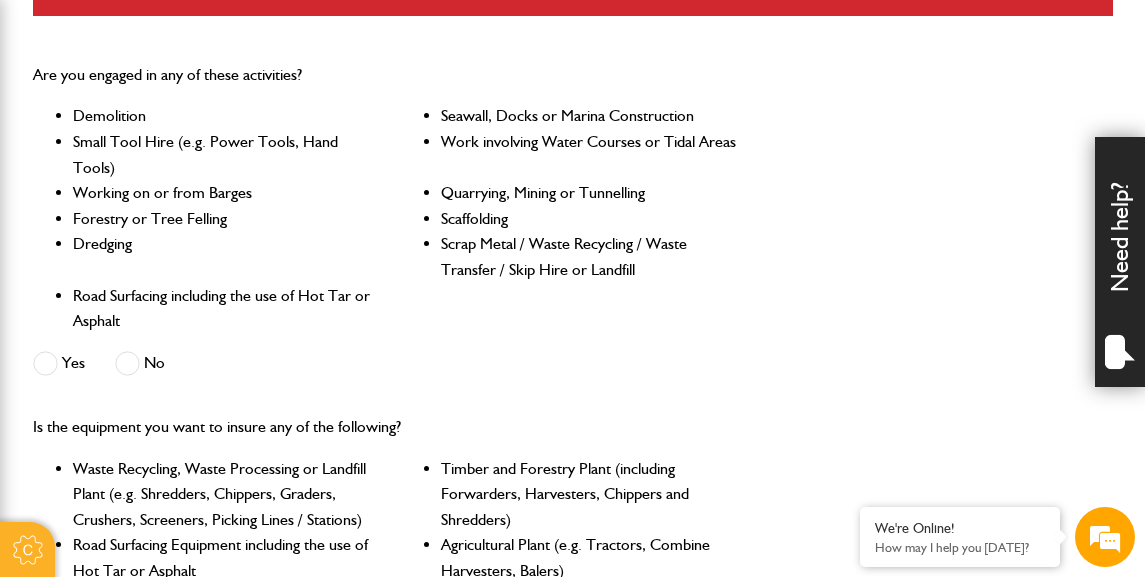 scroll, scrollTop: 705, scrollLeft: 0, axis: vertical 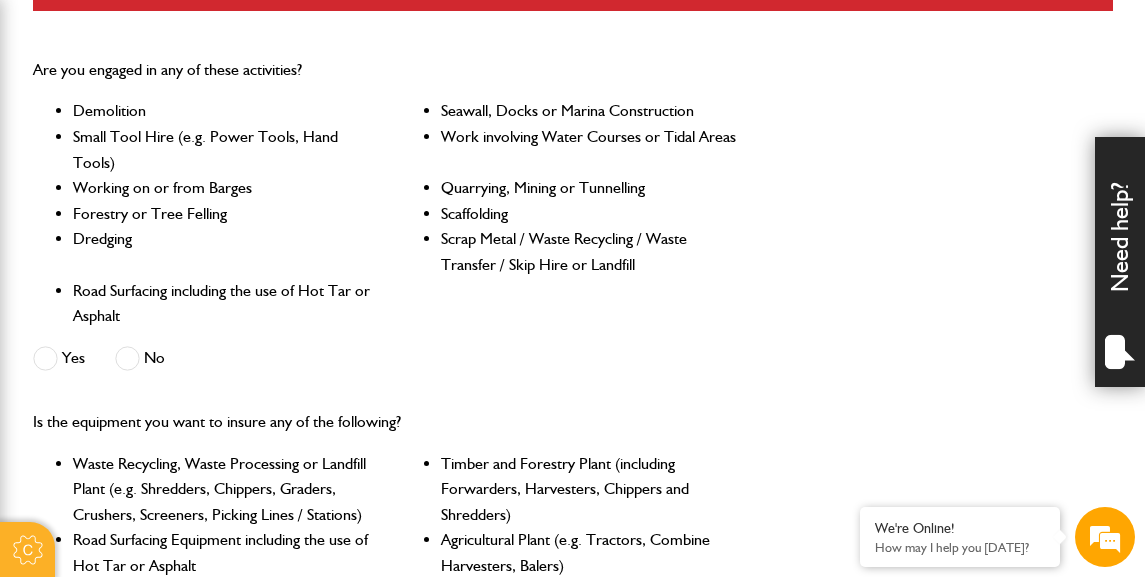 click at bounding box center [45, 358] 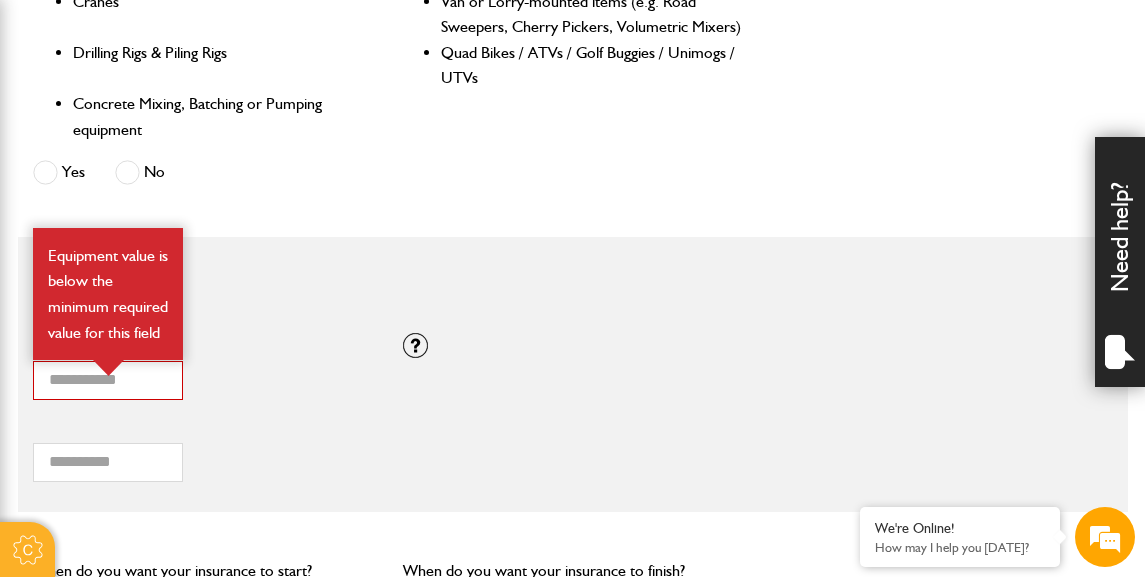 scroll, scrollTop: 1361, scrollLeft: 0, axis: vertical 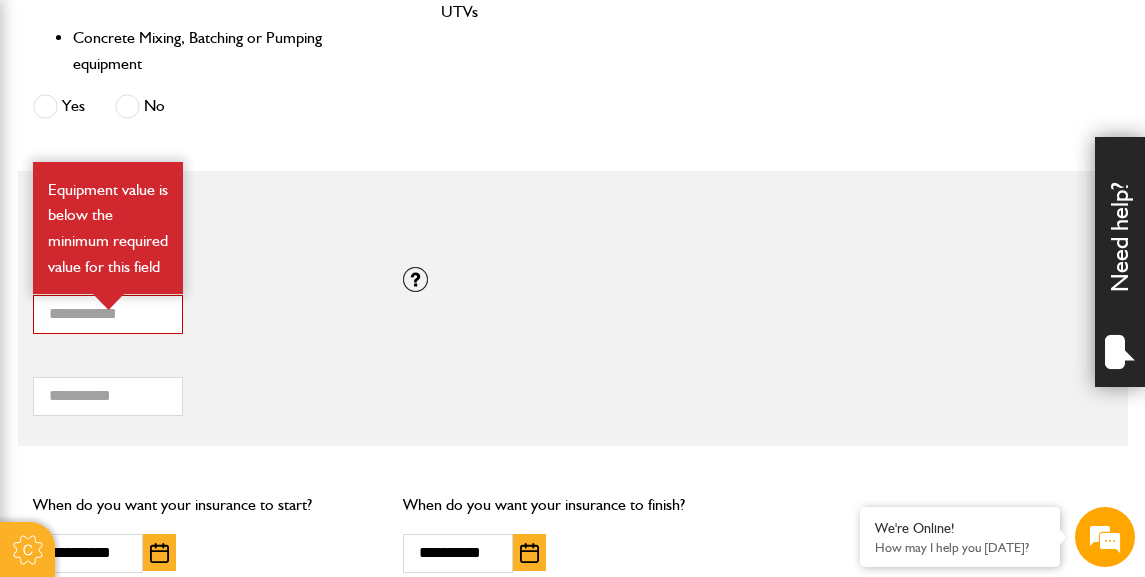 click on "*
Total combined value of equipment (£)
Equipment value is below the minimum required value for this field
If you need cover for equipment valued above £100,000, please call JCB Insurance Services on 01889 590 219." at bounding box center [573, 308] 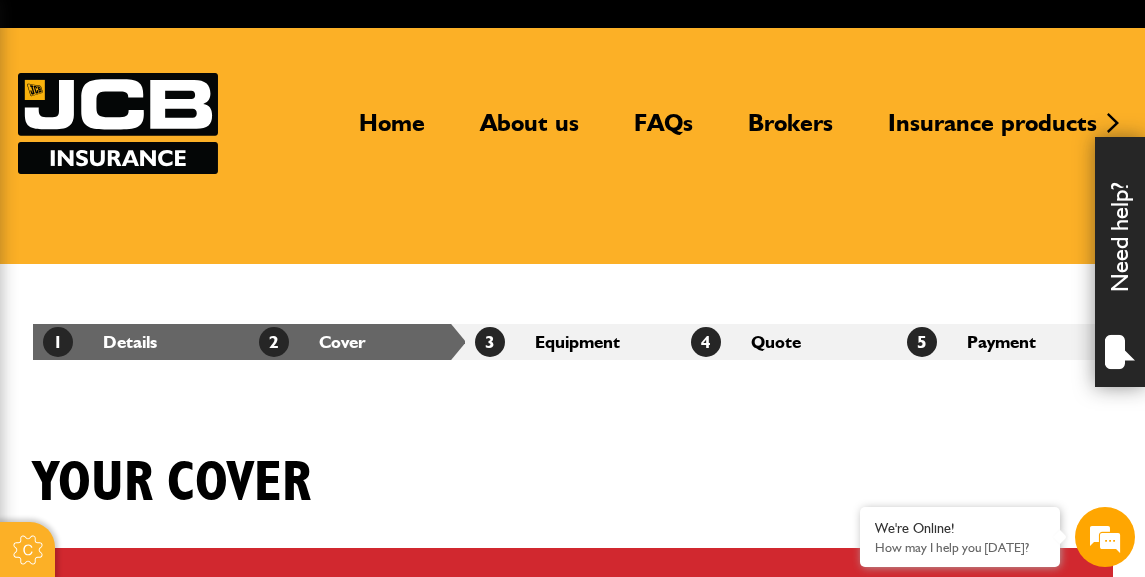 scroll, scrollTop: 70, scrollLeft: 0, axis: vertical 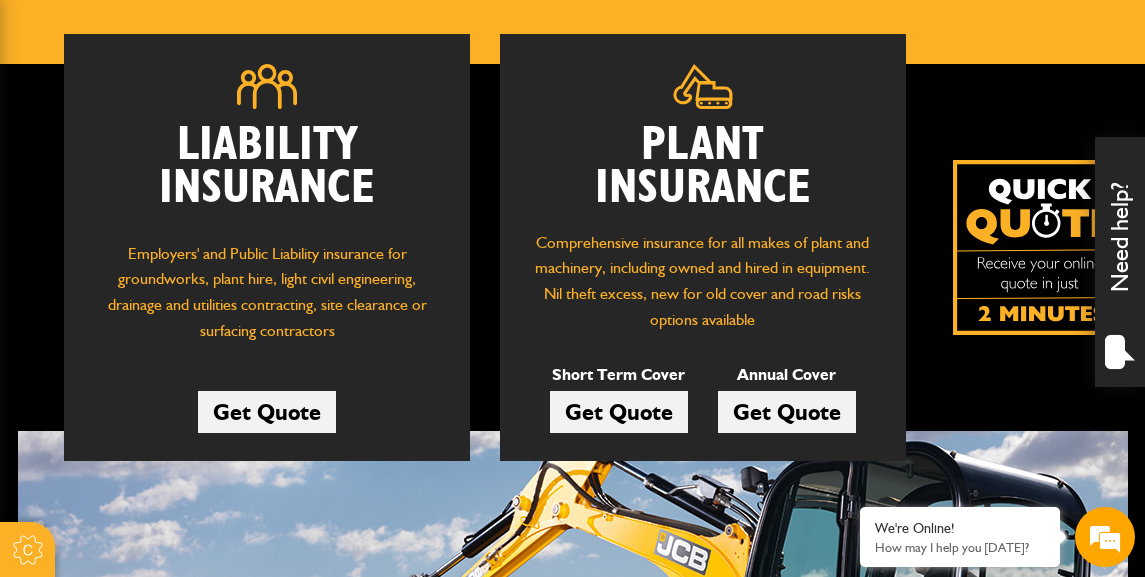 click at bounding box center [1040, 247] 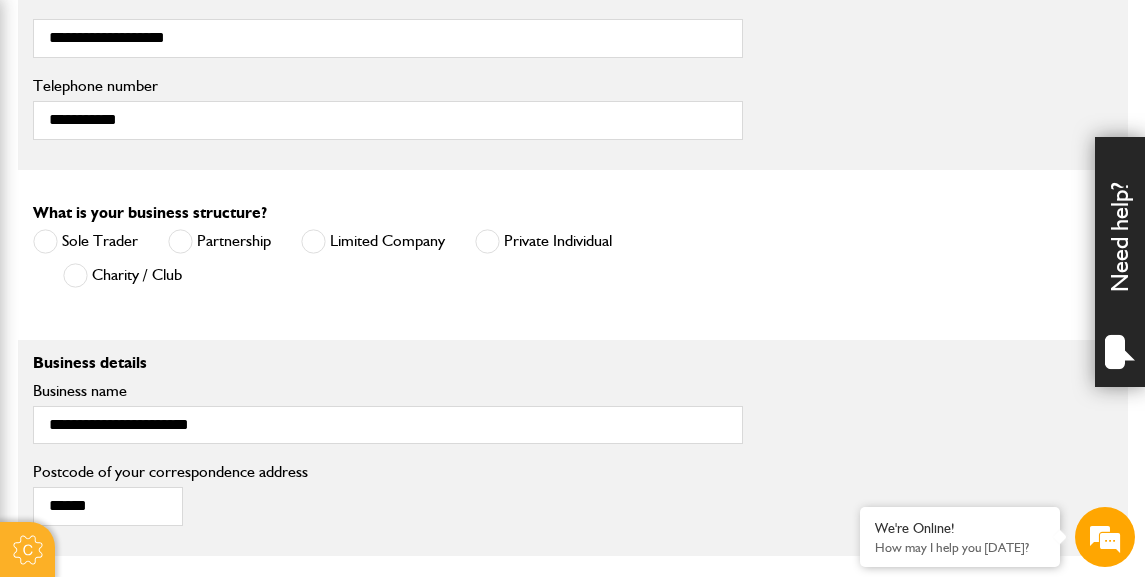scroll, scrollTop: 1297, scrollLeft: 0, axis: vertical 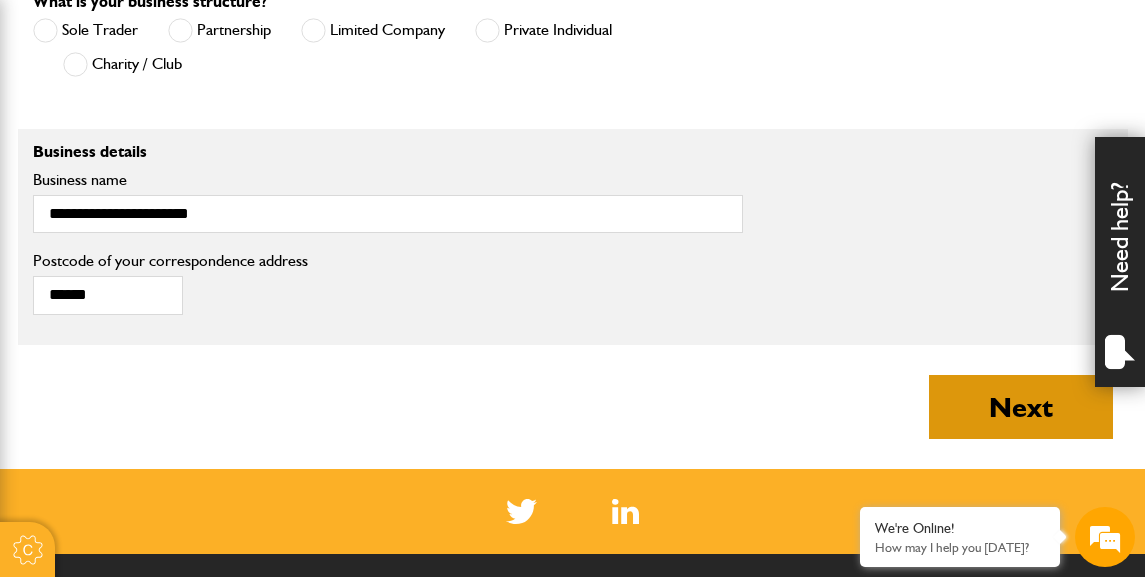 click on "Next" at bounding box center [1021, 407] 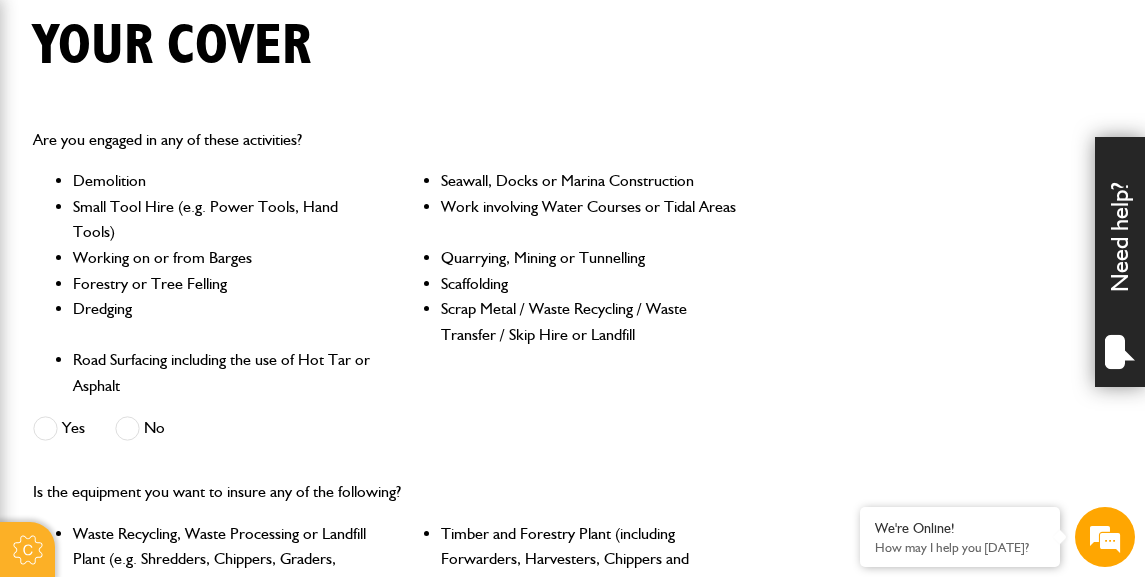 scroll, scrollTop: 509, scrollLeft: 0, axis: vertical 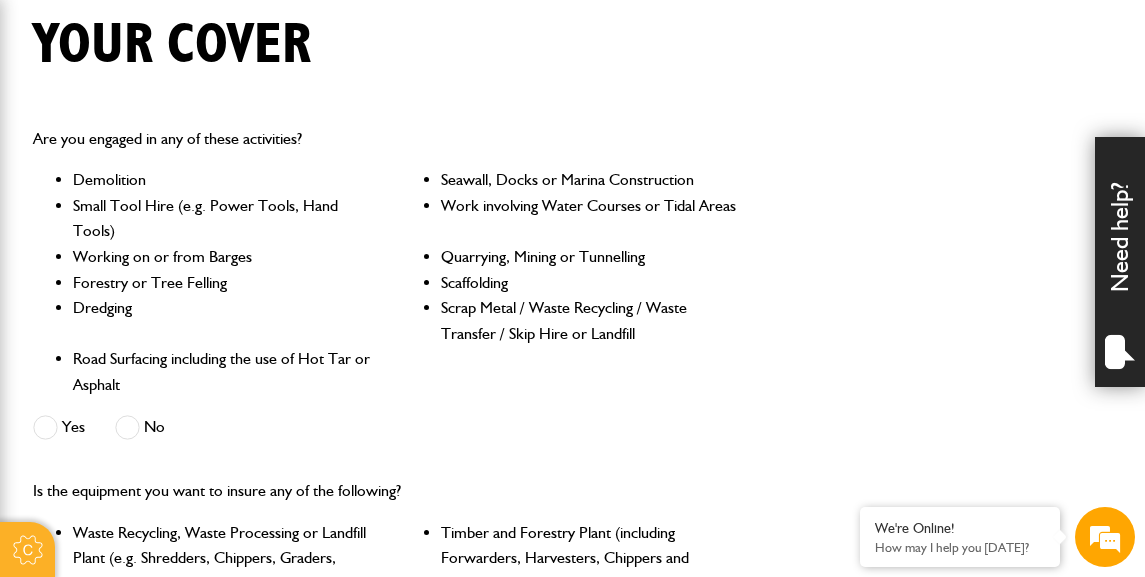 click at bounding box center (45, 427) 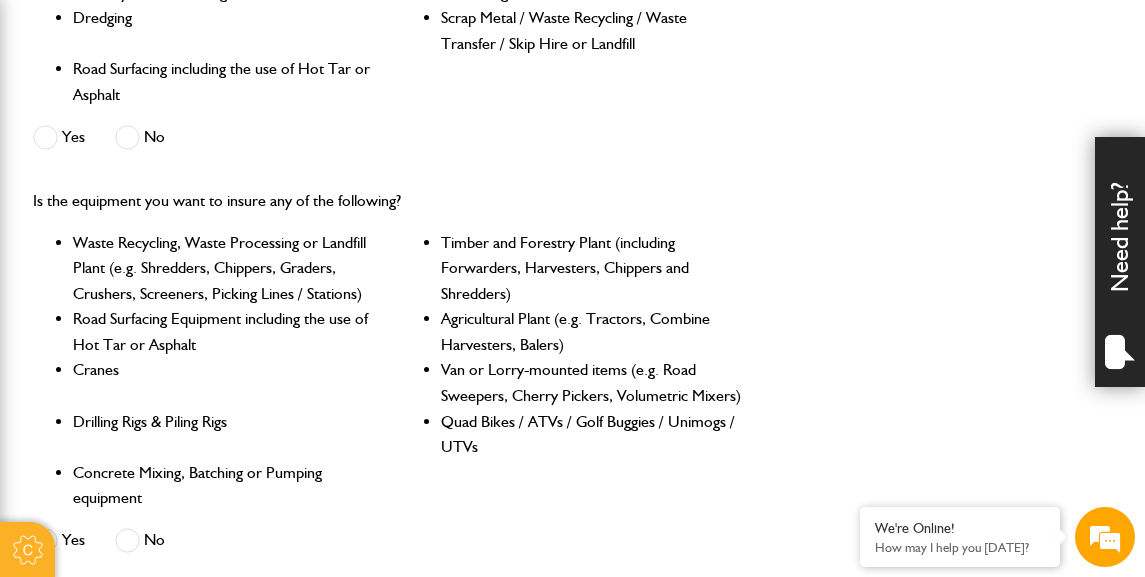 scroll, scrollTop: 806, scrollLeft: 0, axis: vertical 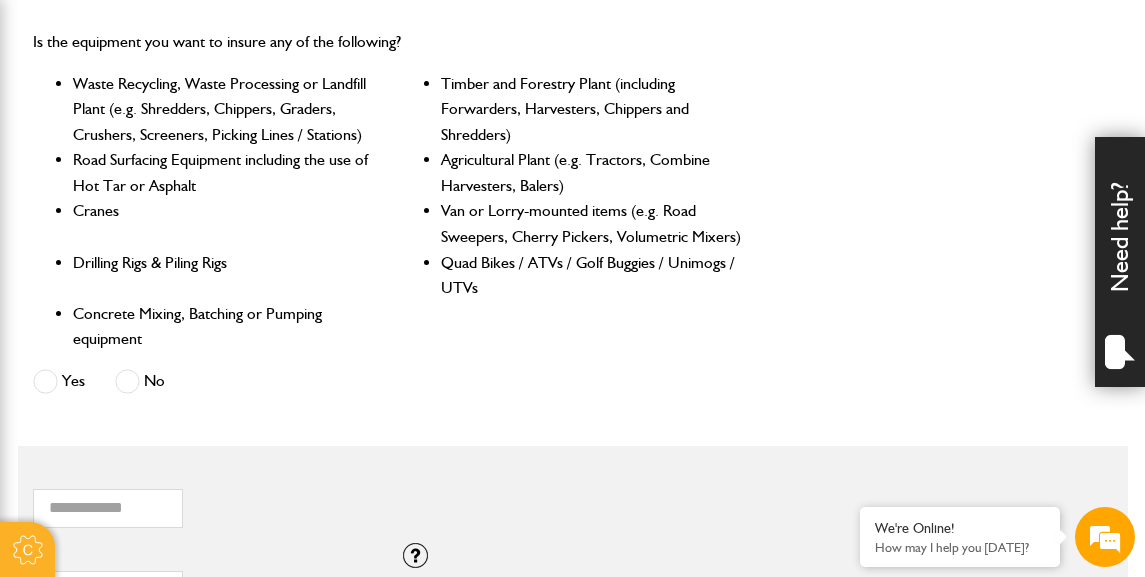 click at bounding box center (127, 381) 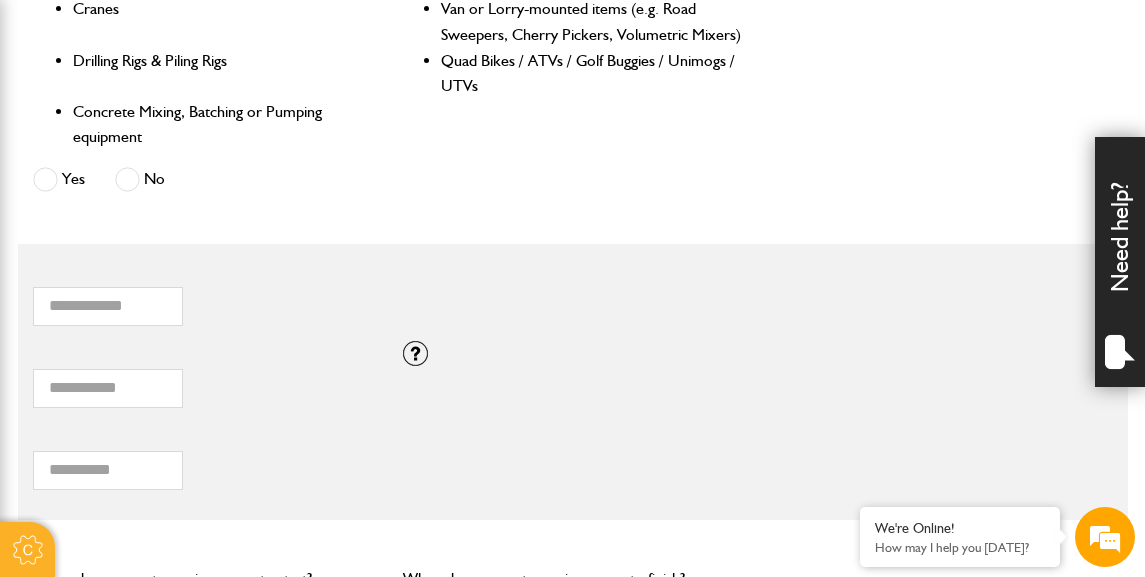 scroll, scrollTop: 1162, scrollLeft: 0, axis: vertical 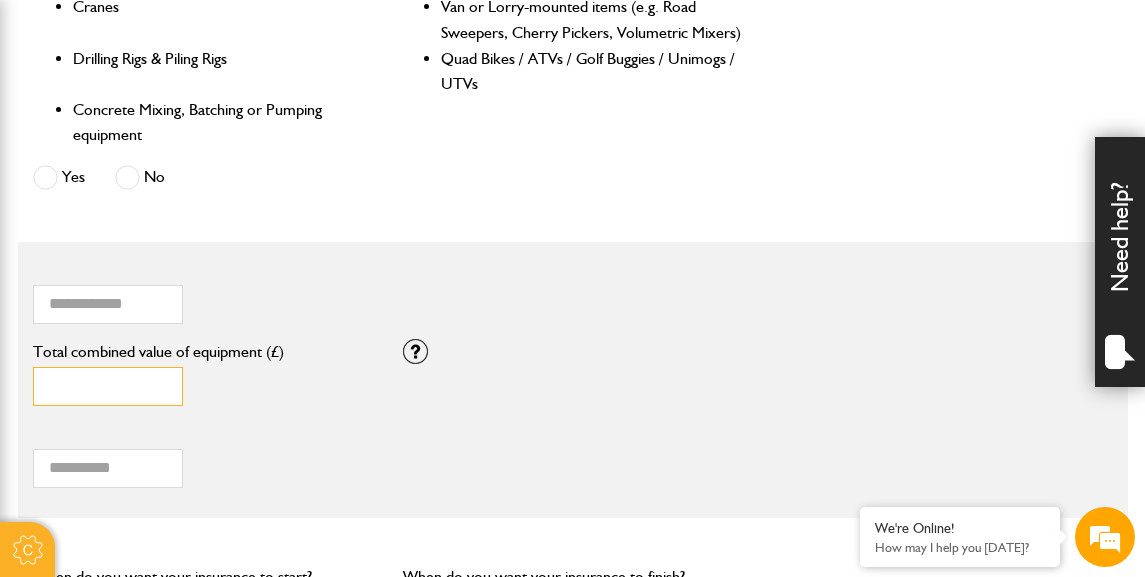 click on "*" at bounding box center [108, 386] 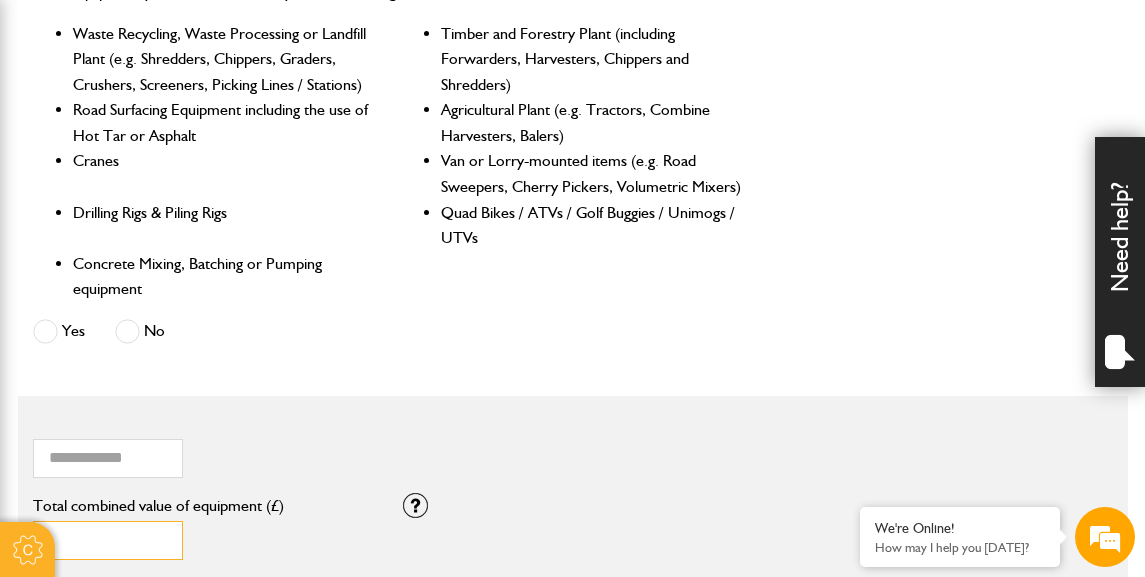 scroll, scrollTop: 1006, scrollLeft: 0, axis: vertical 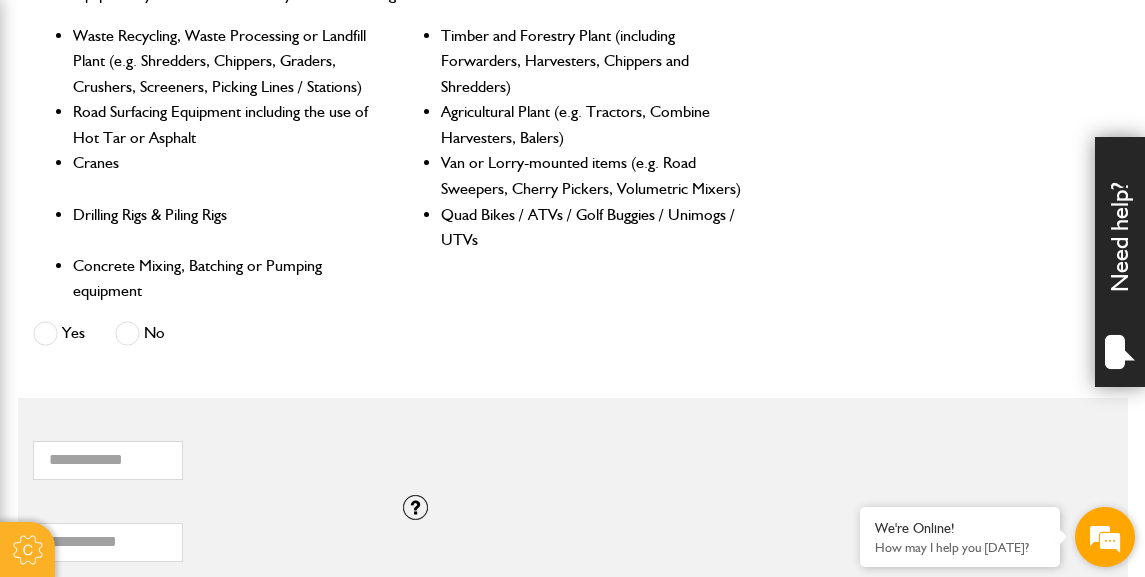 click at bounding box center [1105, 537] 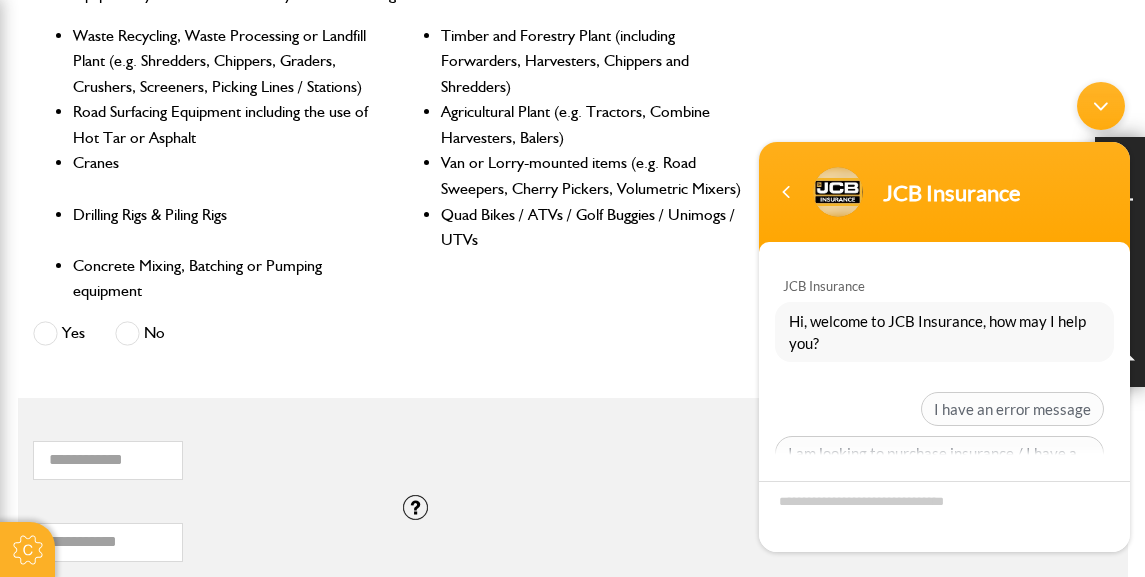 scroll, scrollTop: 0, scrollLeft: 0, axis: both 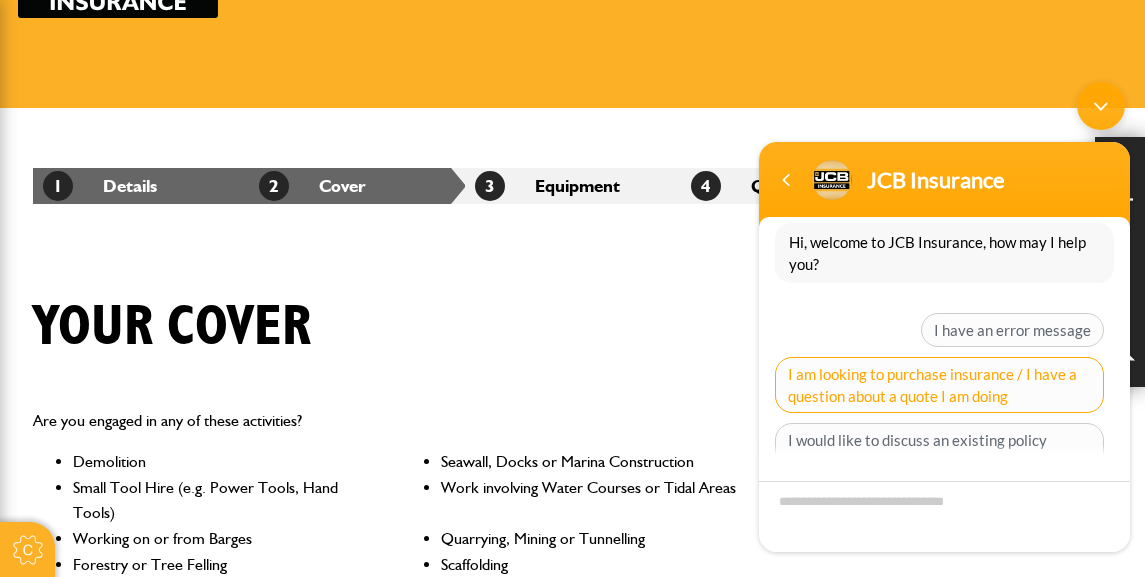 click on "I am looking to purchase insurance / I have a question about a quote I am doing" at bounding box center (939, 384) 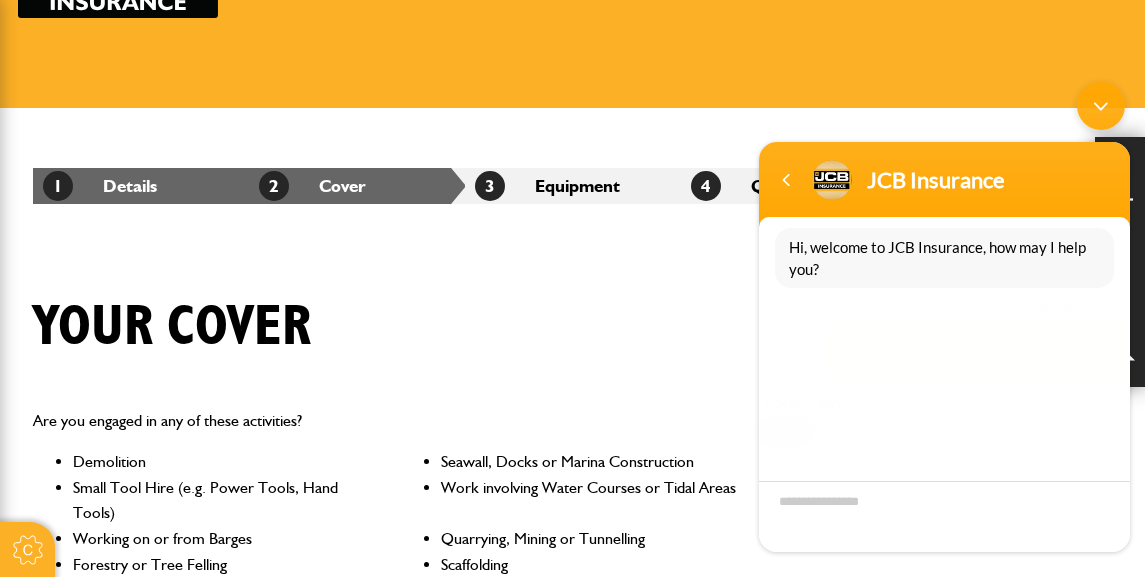 scroll, scrollTop: 49, scrollLeft: 0, axis: vertical 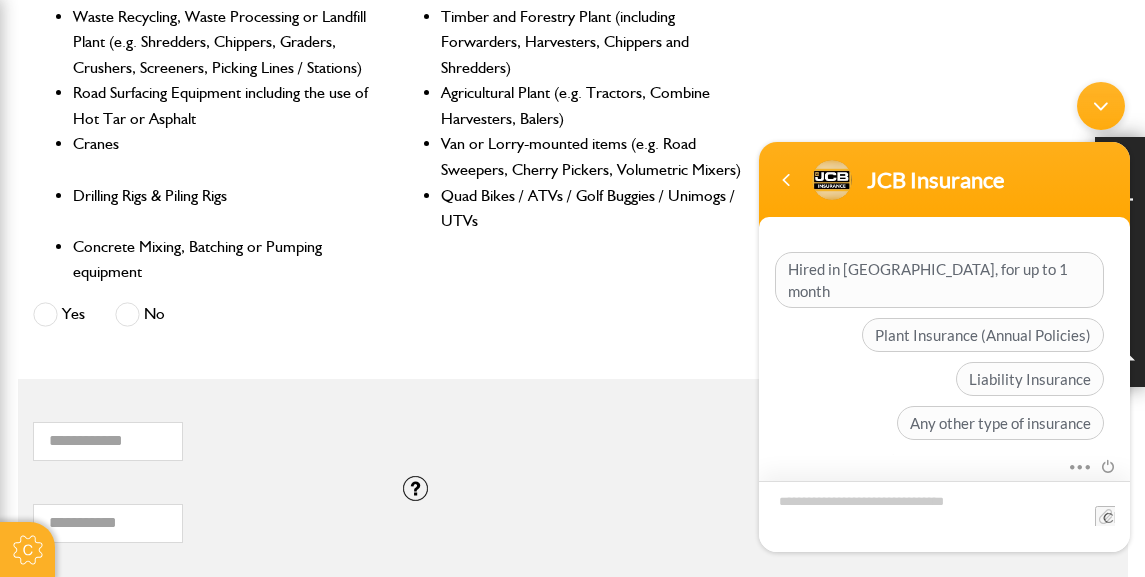click at bounding box center (944, 515) 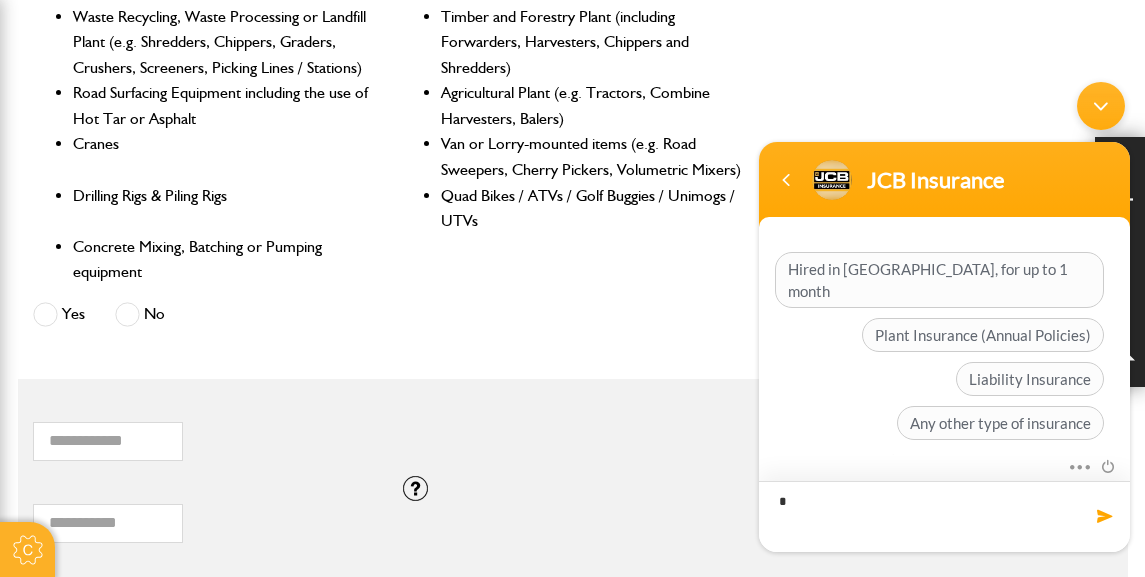 scroll, scrollTop: 306, scrollLeft: 0, axis: vertical 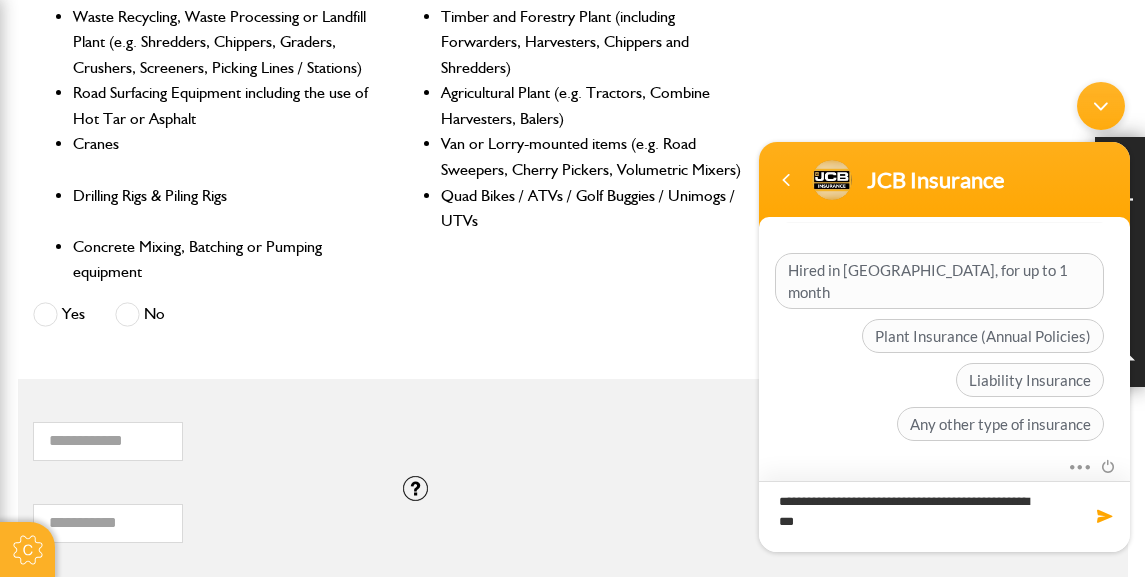 type on "**********" 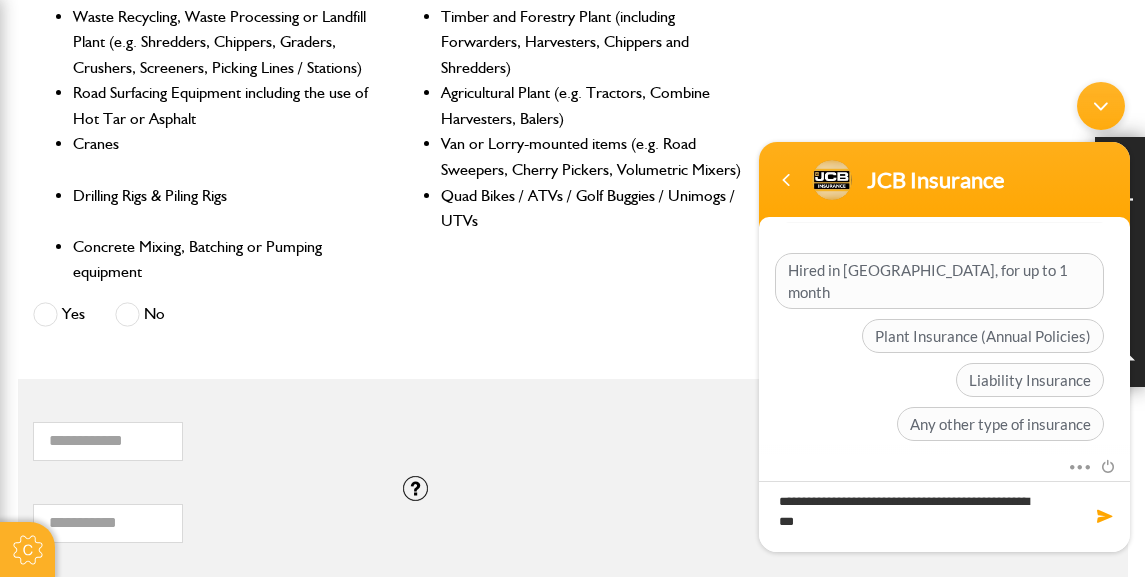 click at bounding box center [1105, 515] 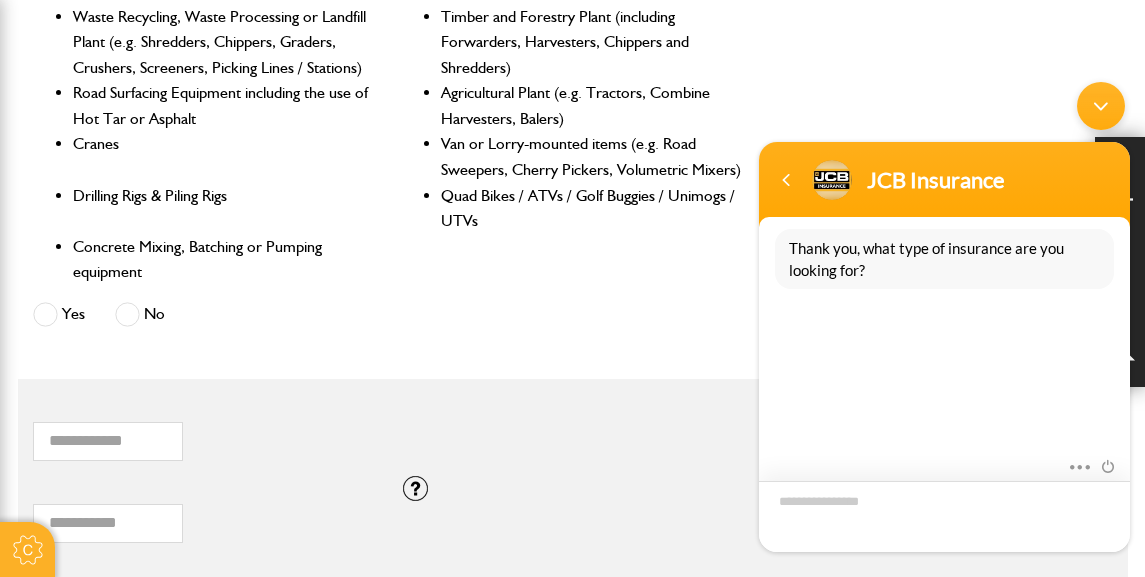 scroll, scrollTop: 332, scrollLeft: 0, axis: vertical 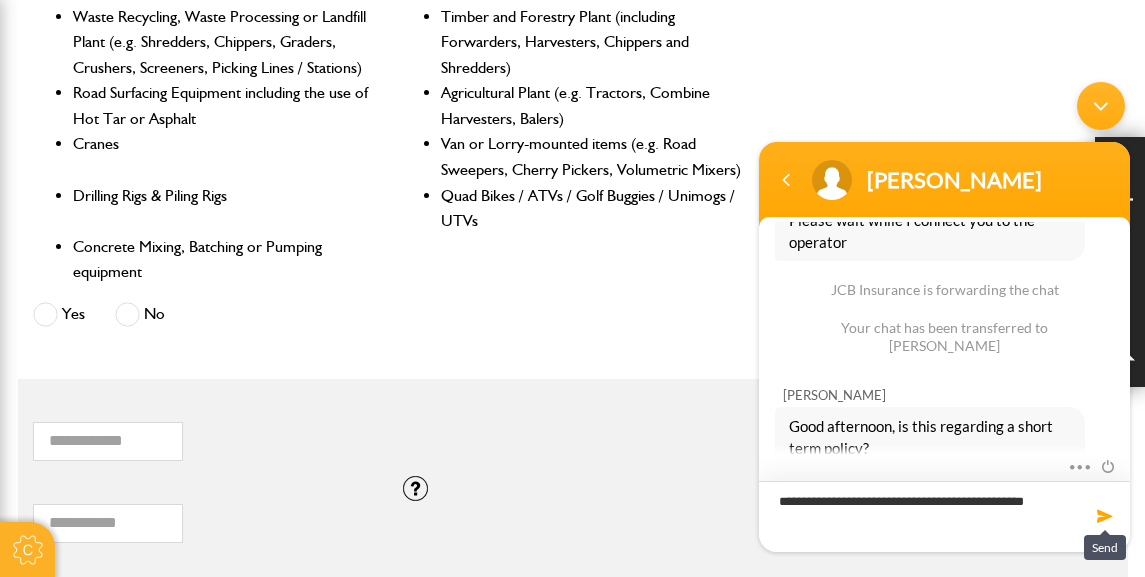 type on "**********" 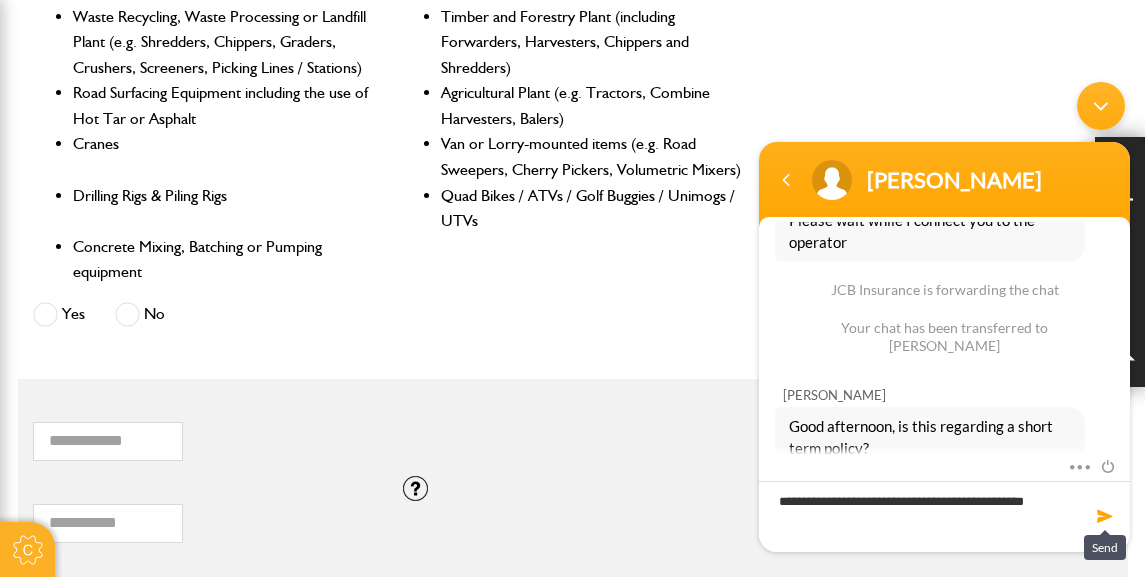 click at bounding box center (1105, 515) 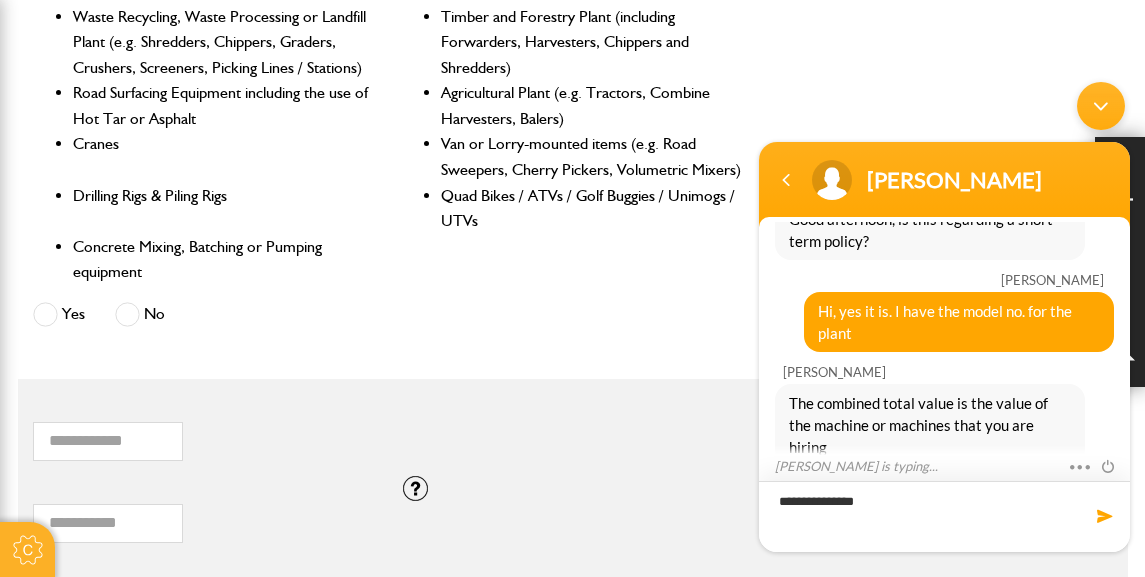 scroll, scrollTop: 731, scrollLeft: 0, axis: vertical 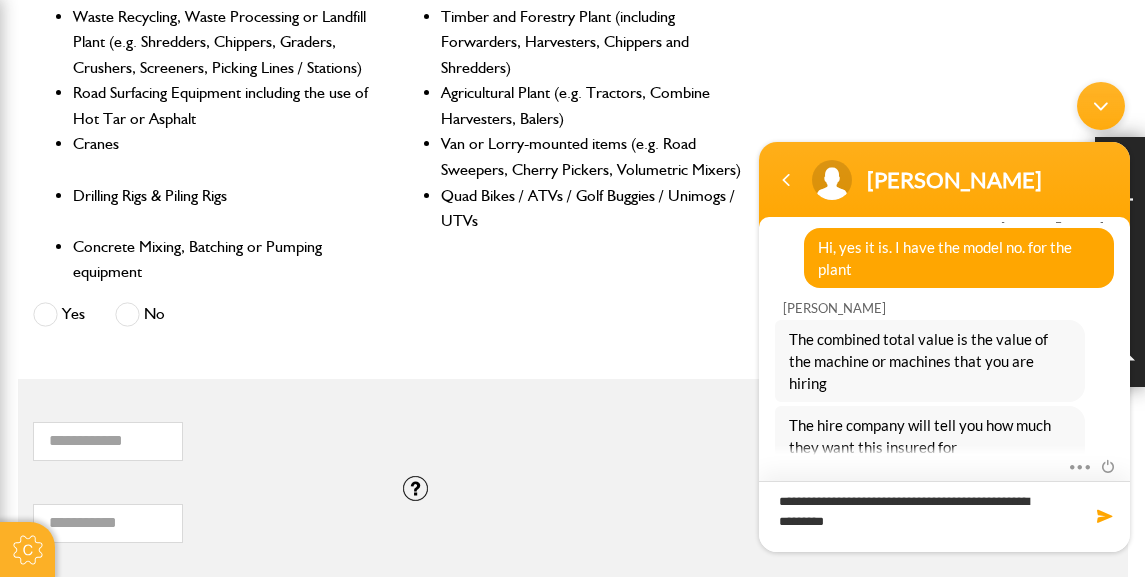 paste on "**********" 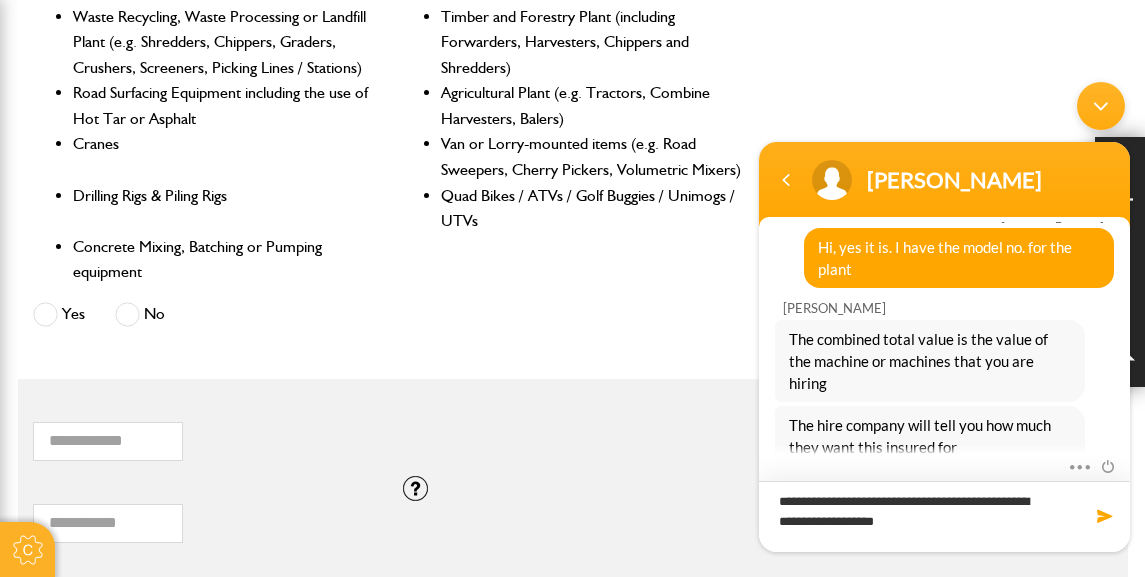 click on "**********" at bounding box center (944, 515) 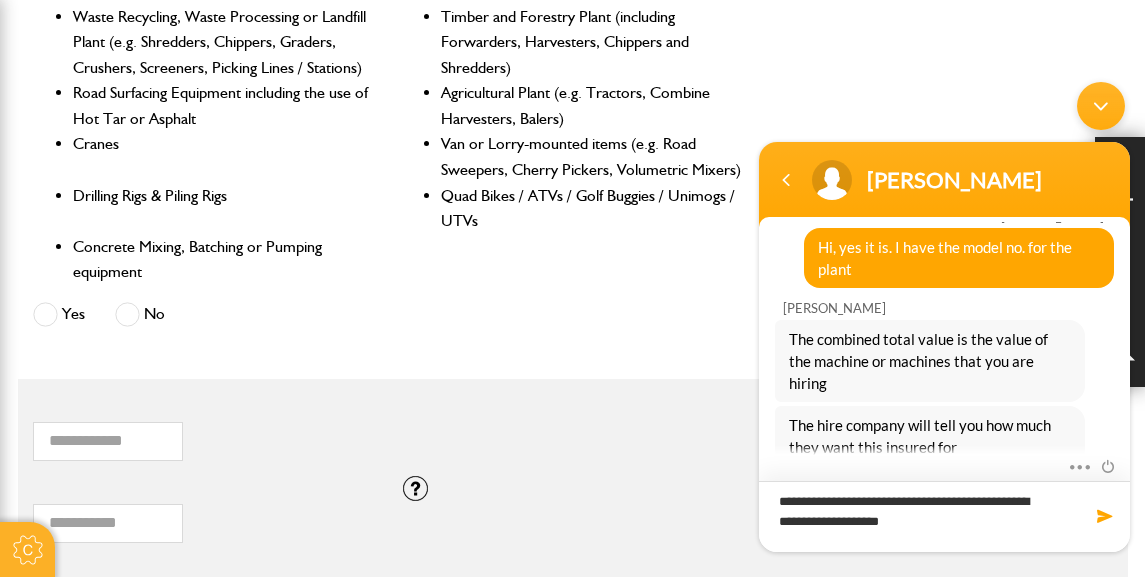 click on "**********" at bounding box center (944, 515) 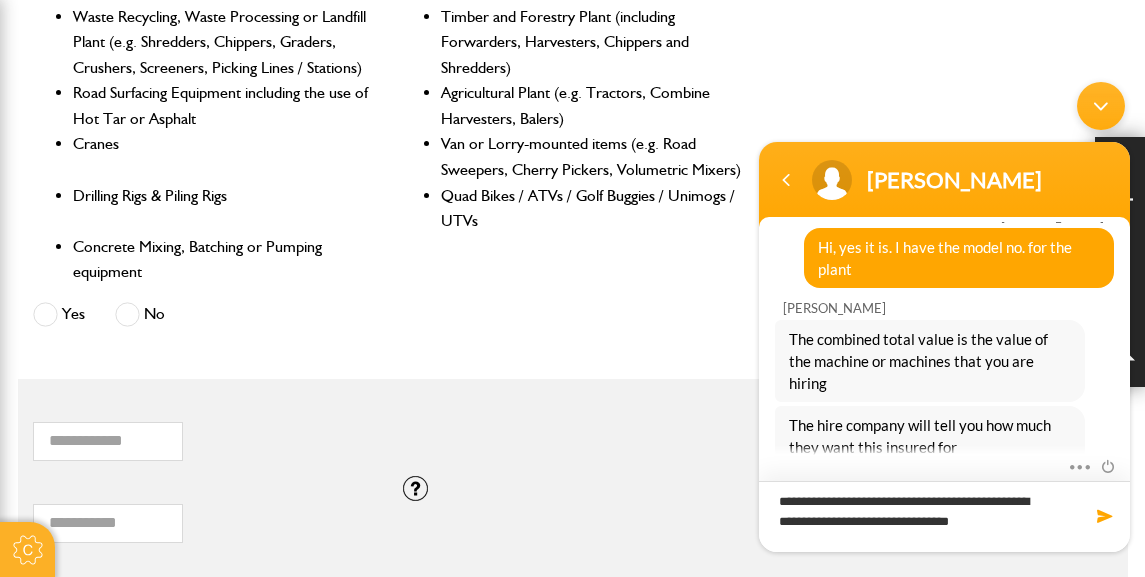 type on "**********" 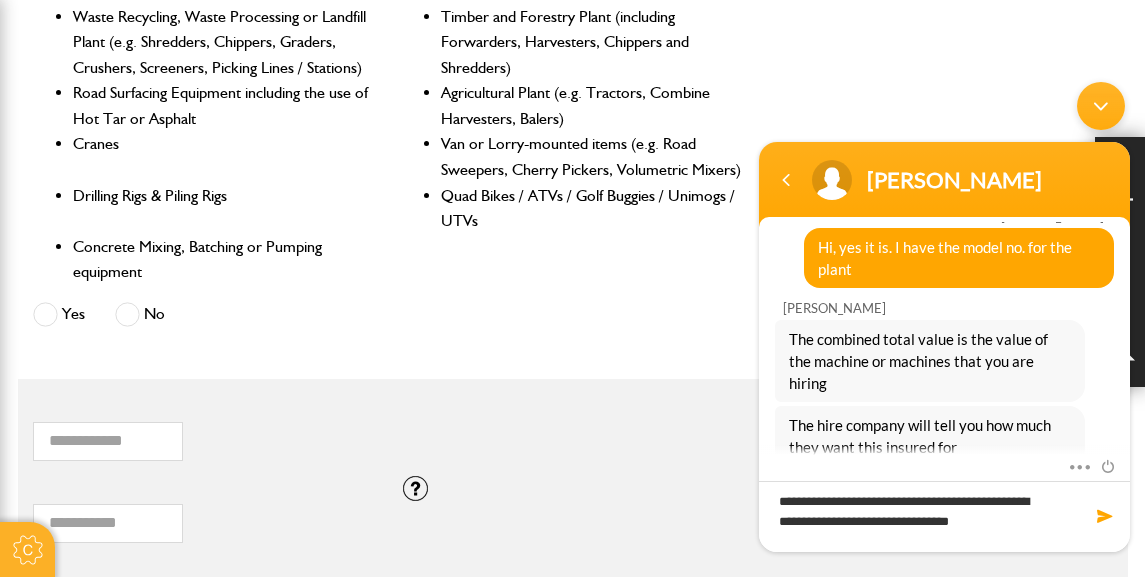 click at bounding box center (1105, 515) 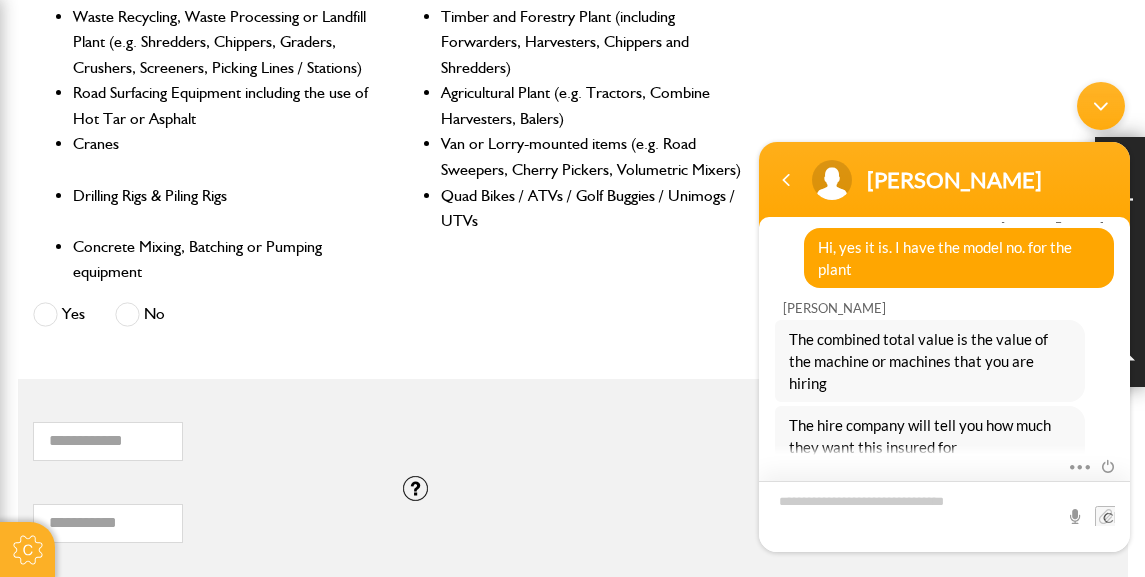 scroll, scrollTop: 823, scrollLeft: 0, axis: vertical 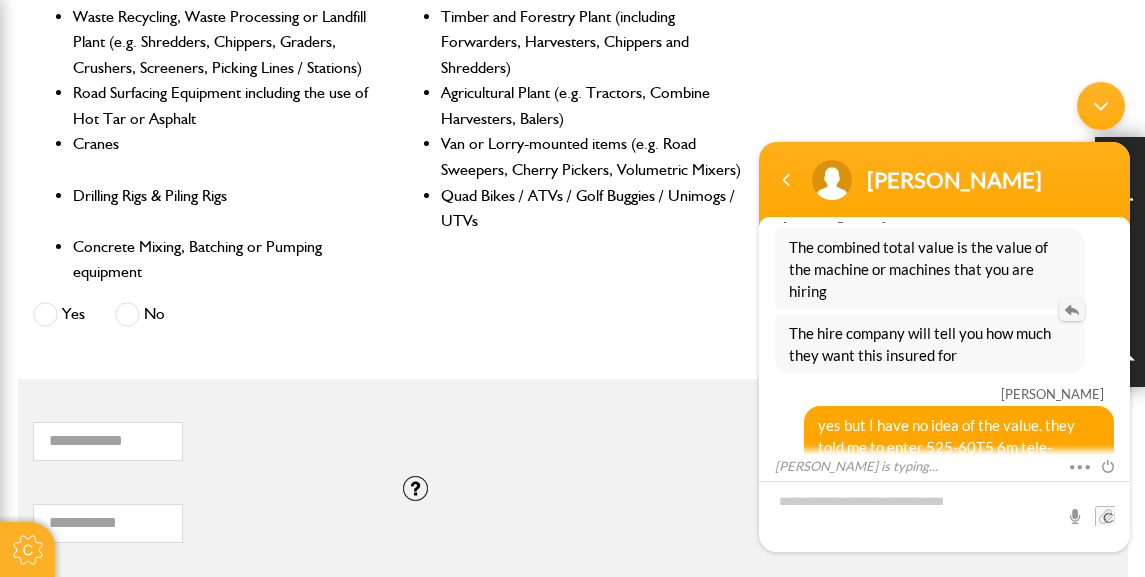 click at bounding box center [1072, 309] 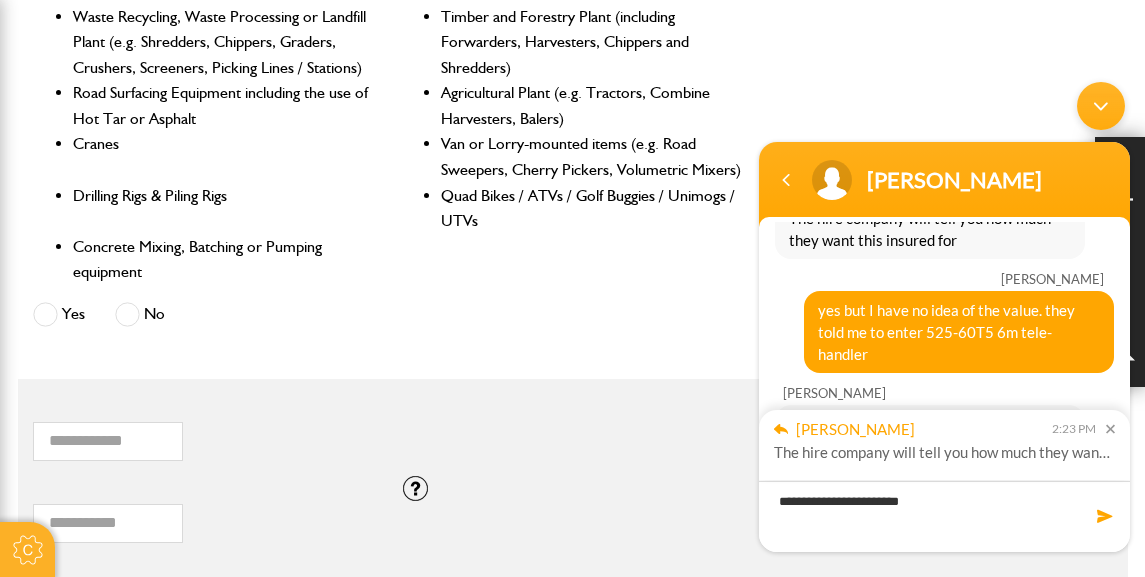 scroll, scrollTop: 937, scrollLeft: 0, axis: vertical 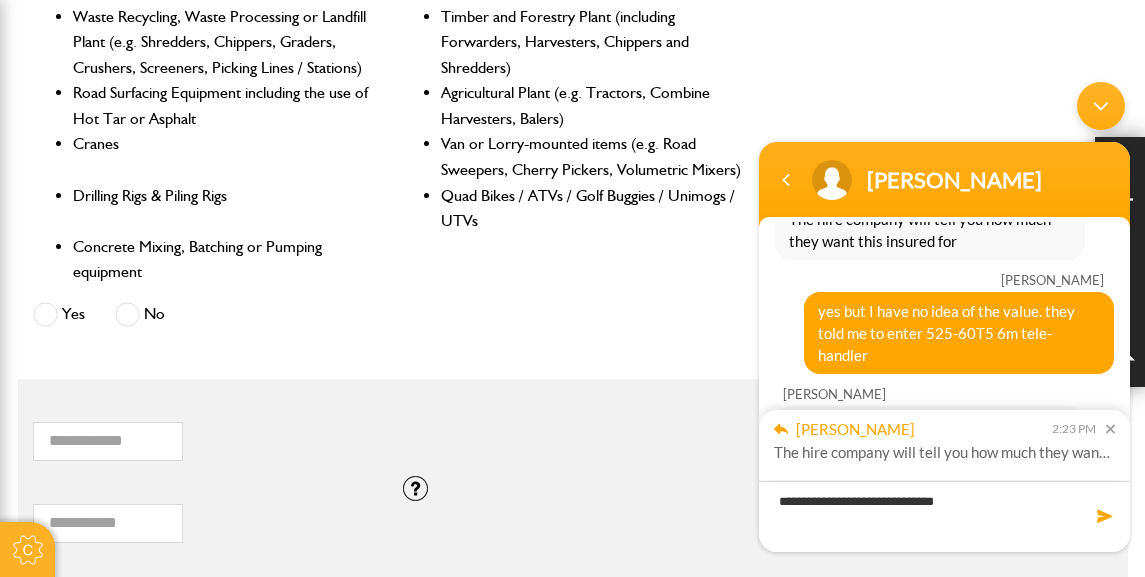 type on "**********" 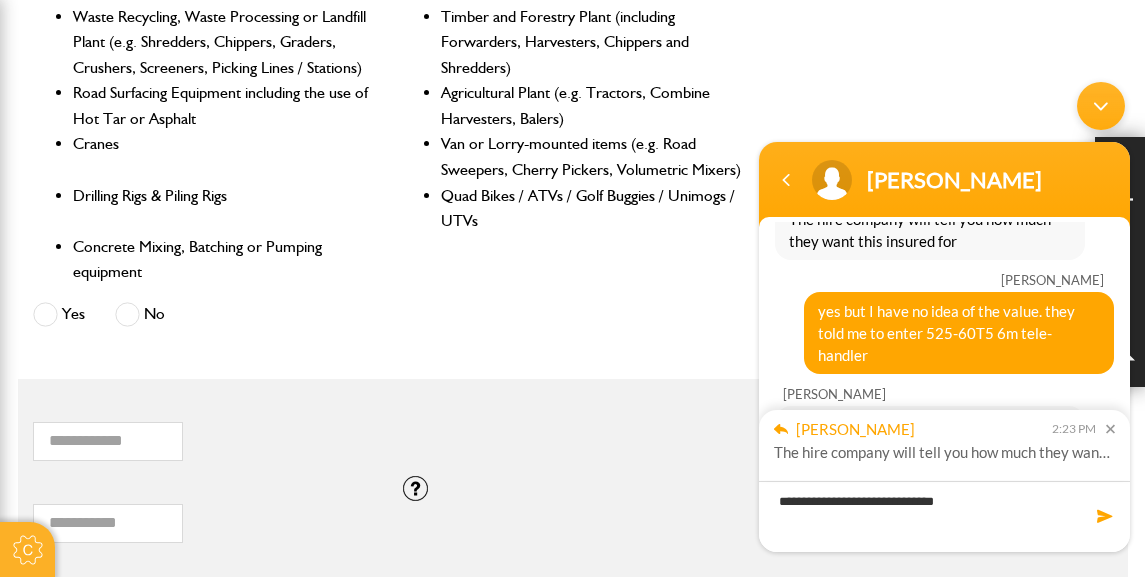 click at bounding box center [1105, 515] 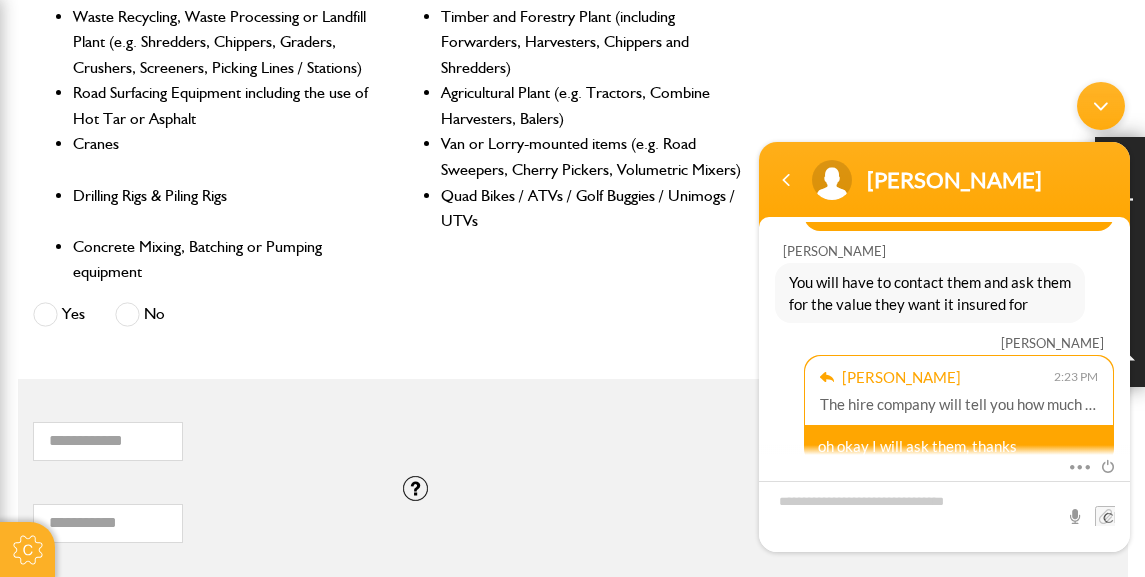 scroll, scrollTop: 1172, scrollLeft: 0, axis: vertical 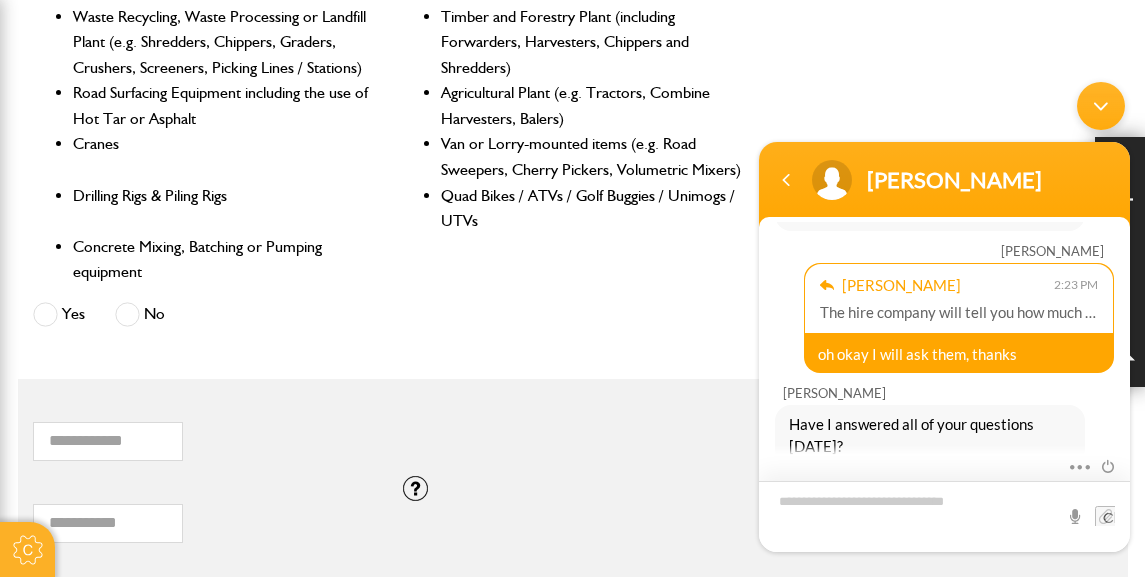click at bounding box center (944, 515) 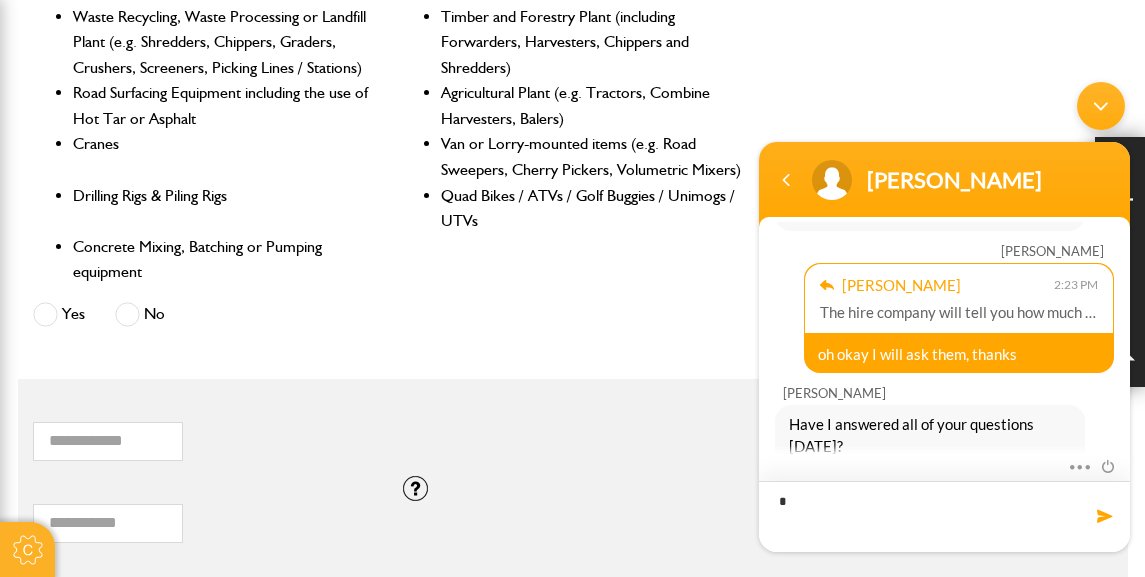 scroll, scrollTop: 1171, scrollLeft: 0, axis: vertical 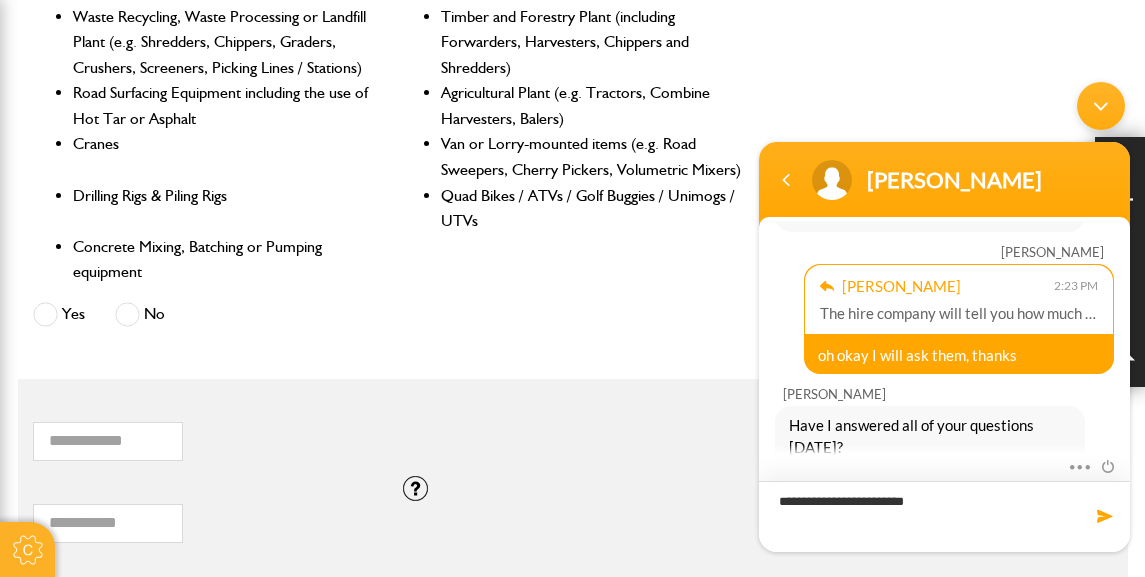 type on "**********" 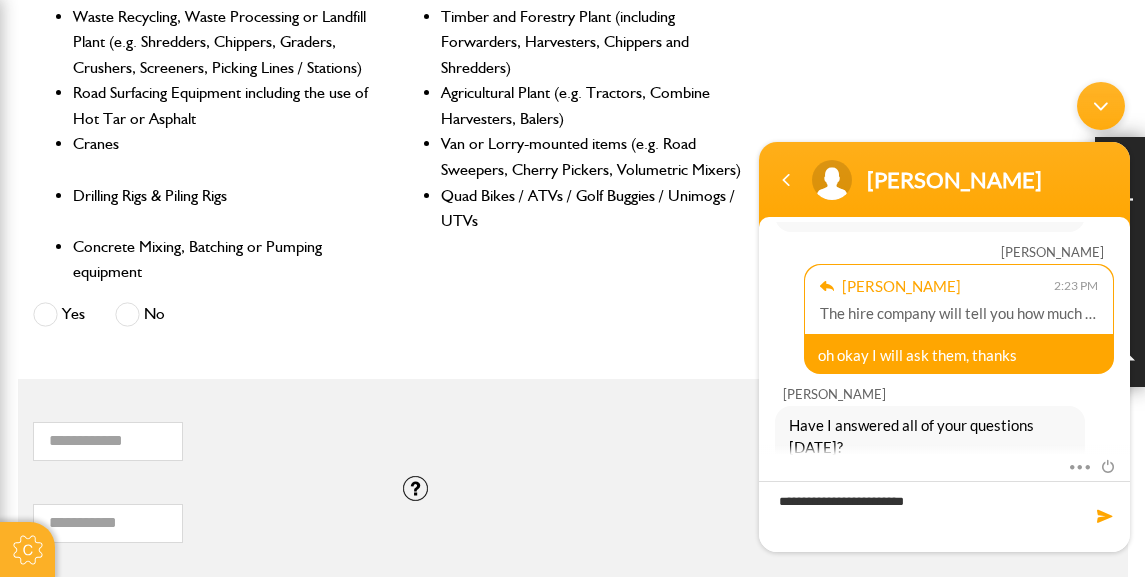 click at bounding box center [1105, 515] 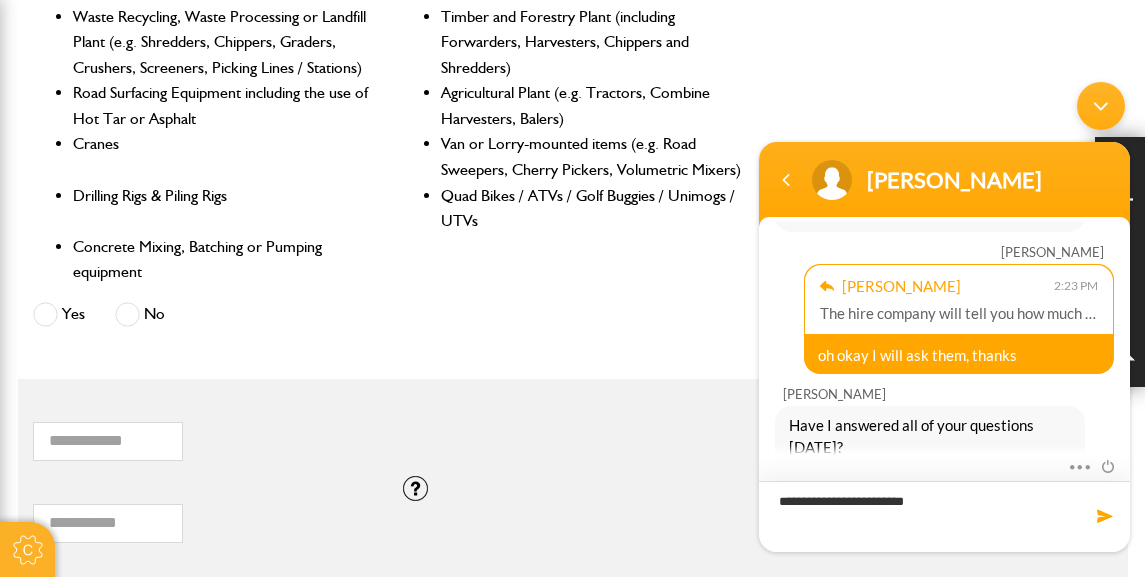 type 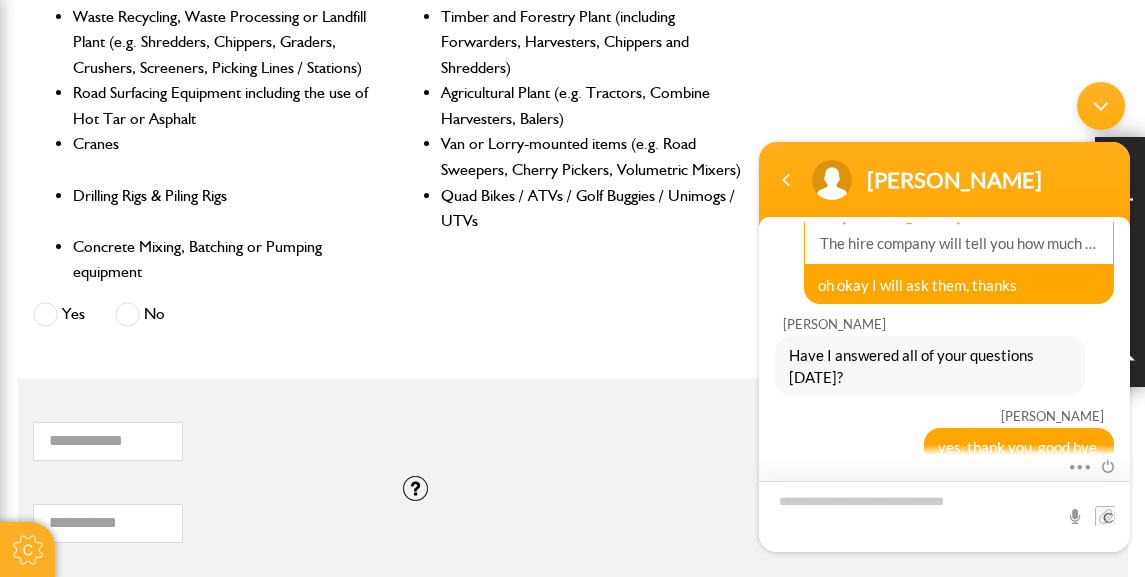 scroll, scrollTop: 1312, scrollLeft: 0, axis: vertical 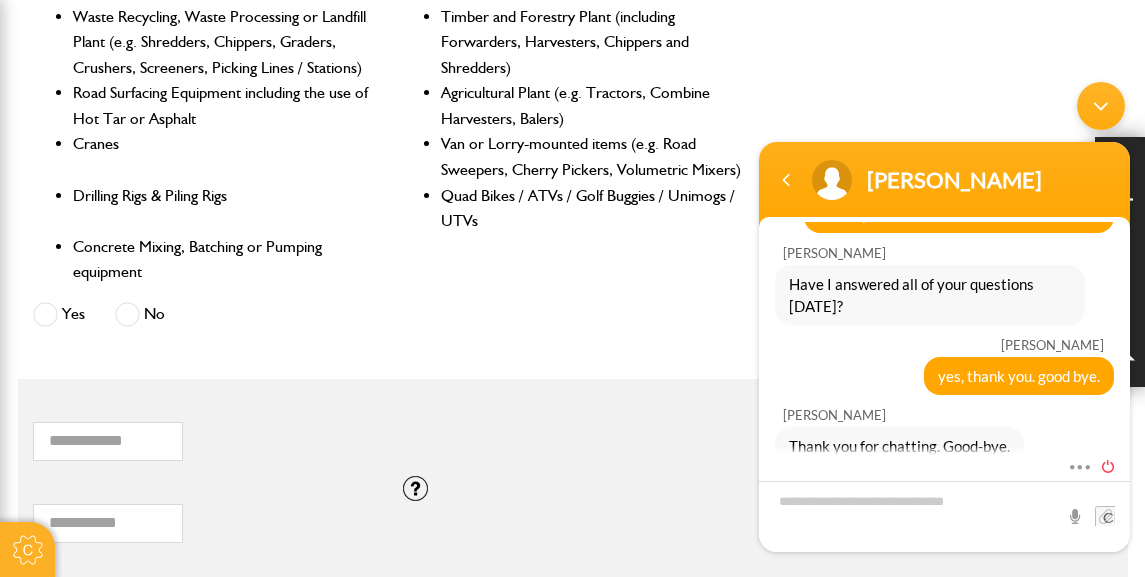 click at bounding box center [1103, 463] 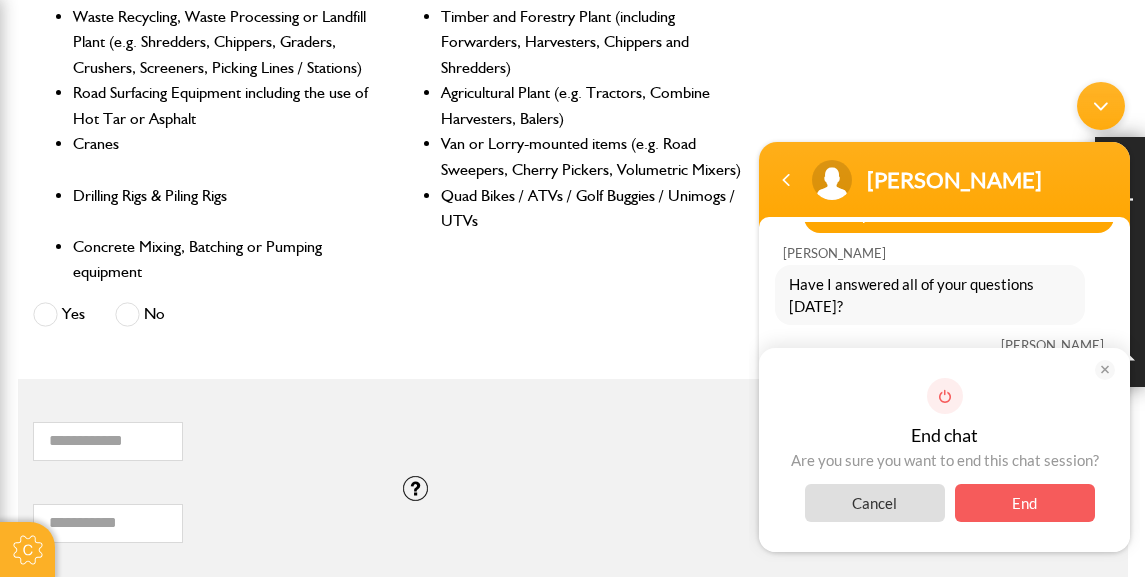 click on "End" at bounding box center [1025, 502] 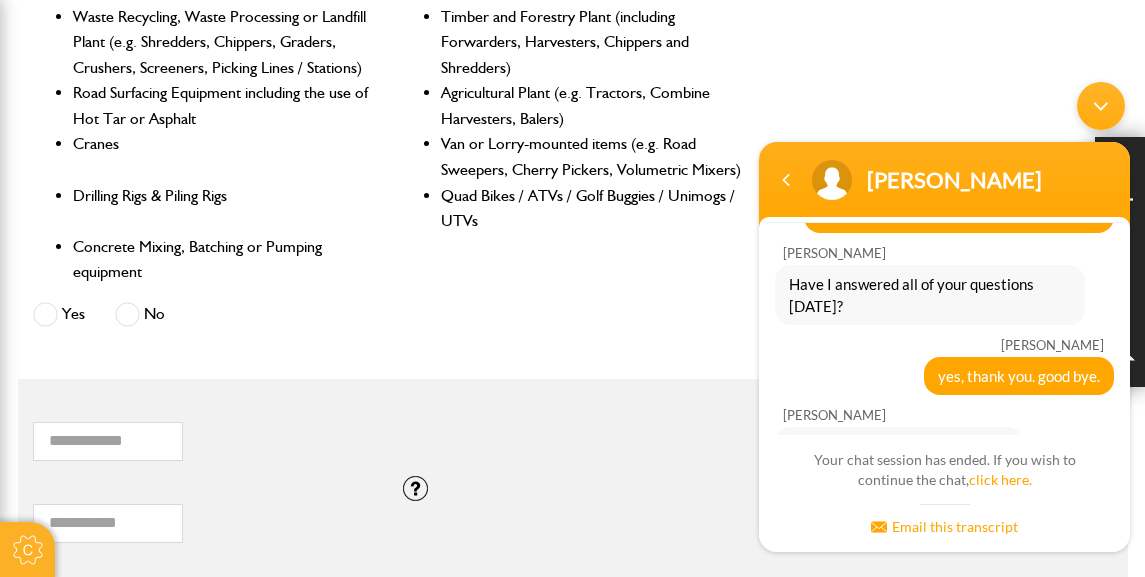scroll, scrollTop: 1530, scrollLeft: 0, axis: vertical 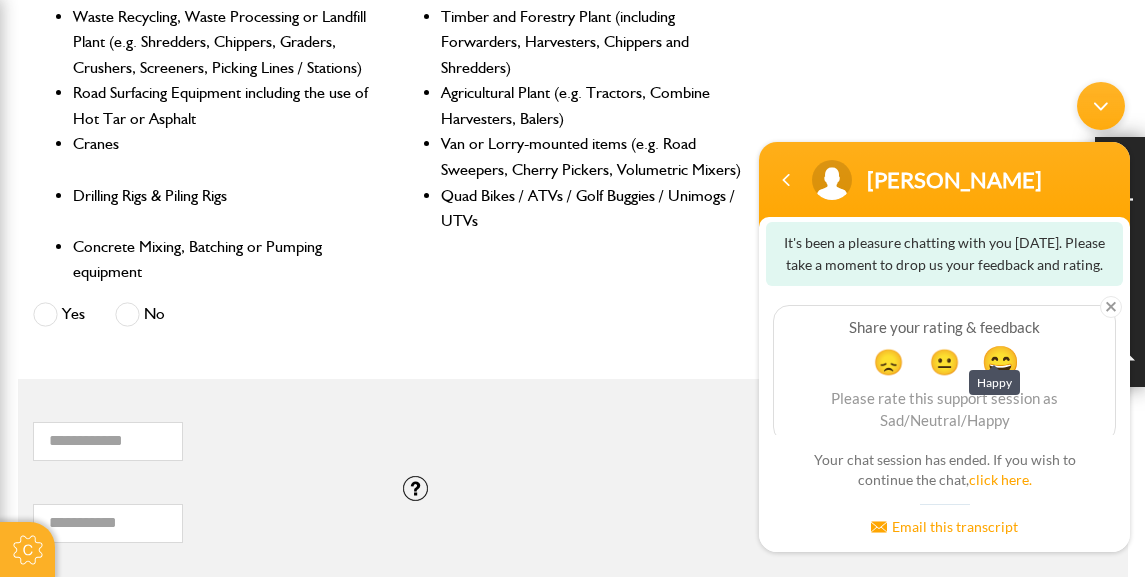 click on "😄" at bounding box center (1000, 360) 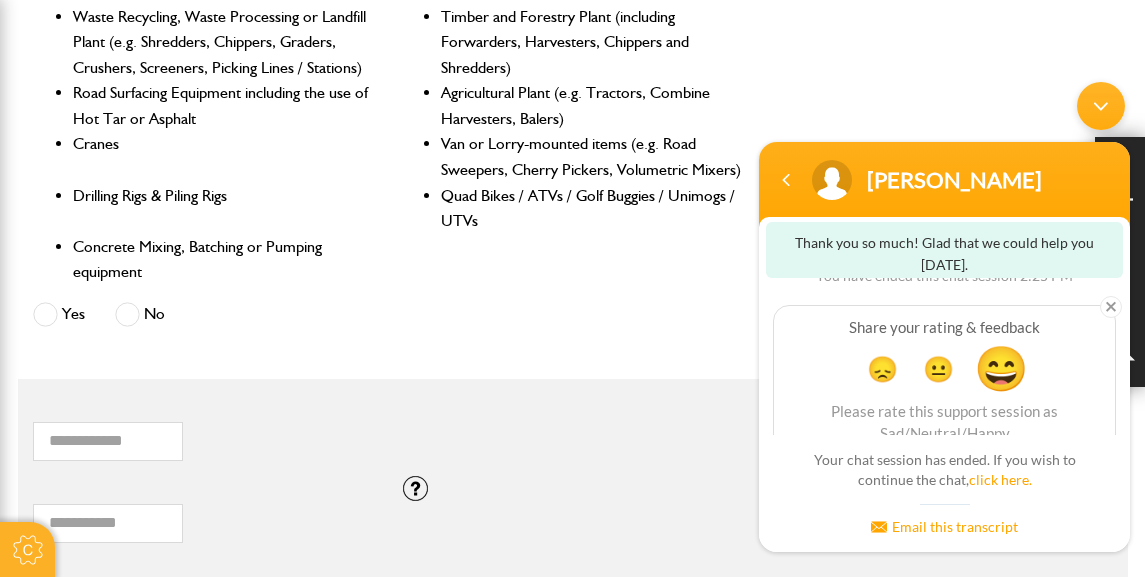 scroll, scrollTop: 1689, scrollLeft: 0, axis: vertical 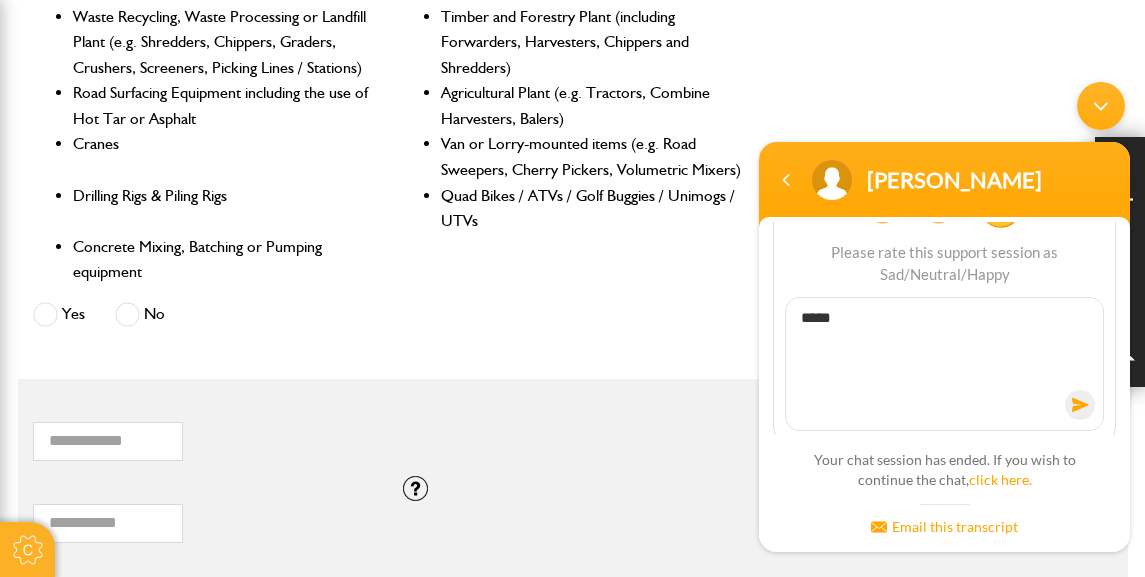 type on "*****" 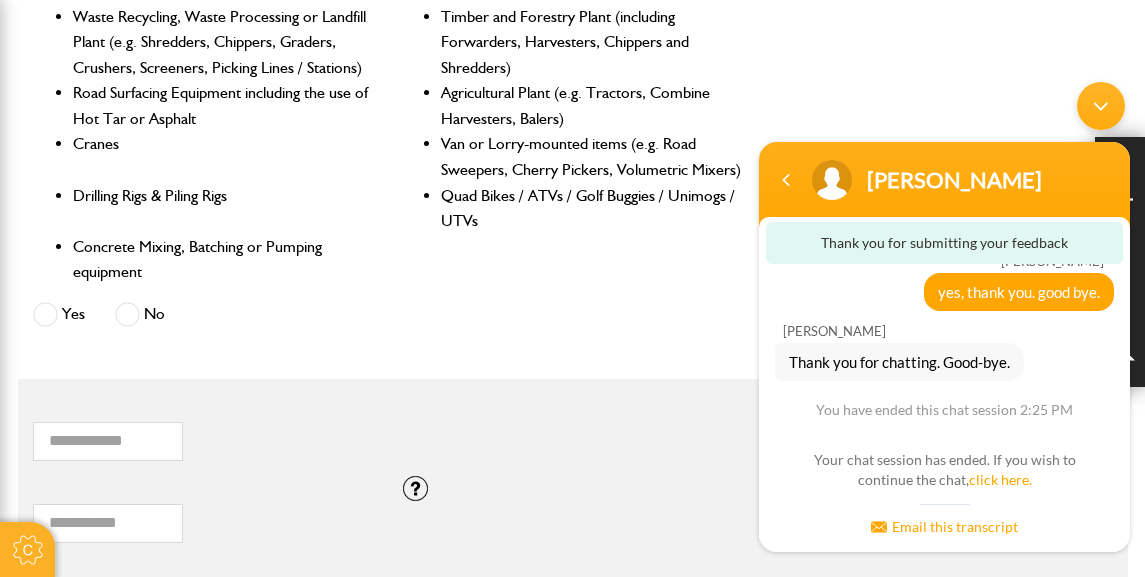 scroll, scrollTop: 1526, scrollLeft: 0, axis: vertical 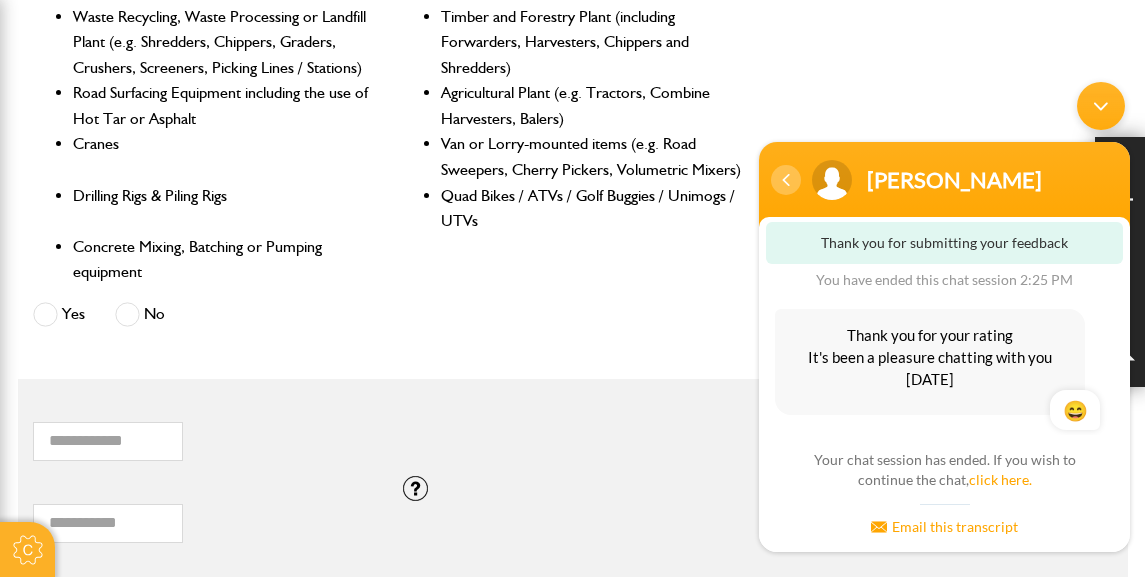 click at bounding box center [786, 179] 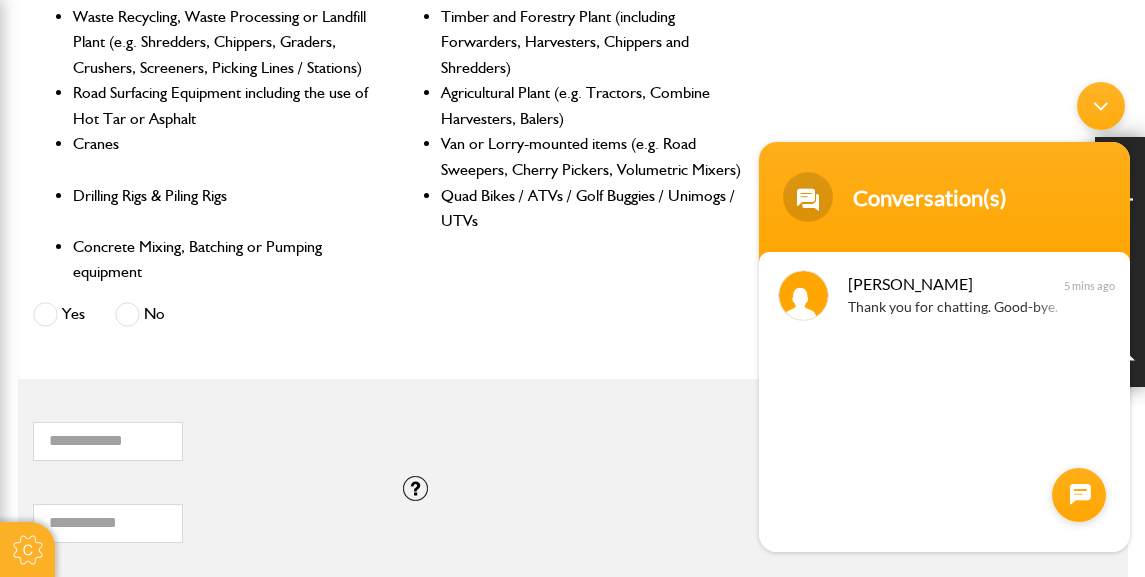 scroll, scrollTop: 0, scrollLeft: 0, axis: both 